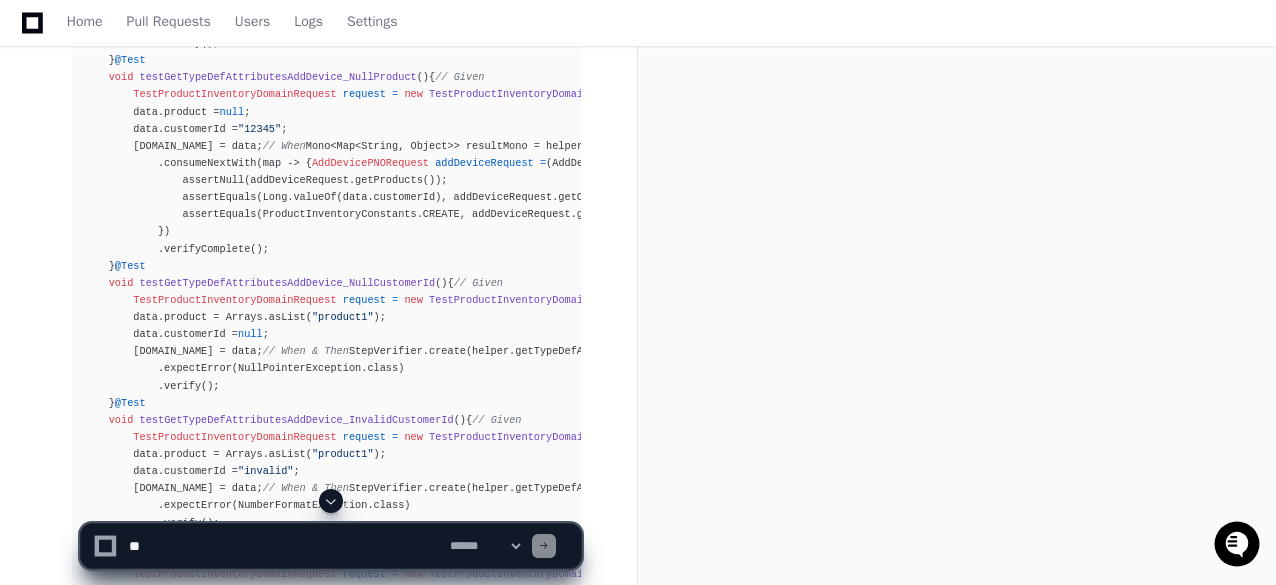 scroll, scrollTop: 1248, scrollLeft: 0, axis: vertical 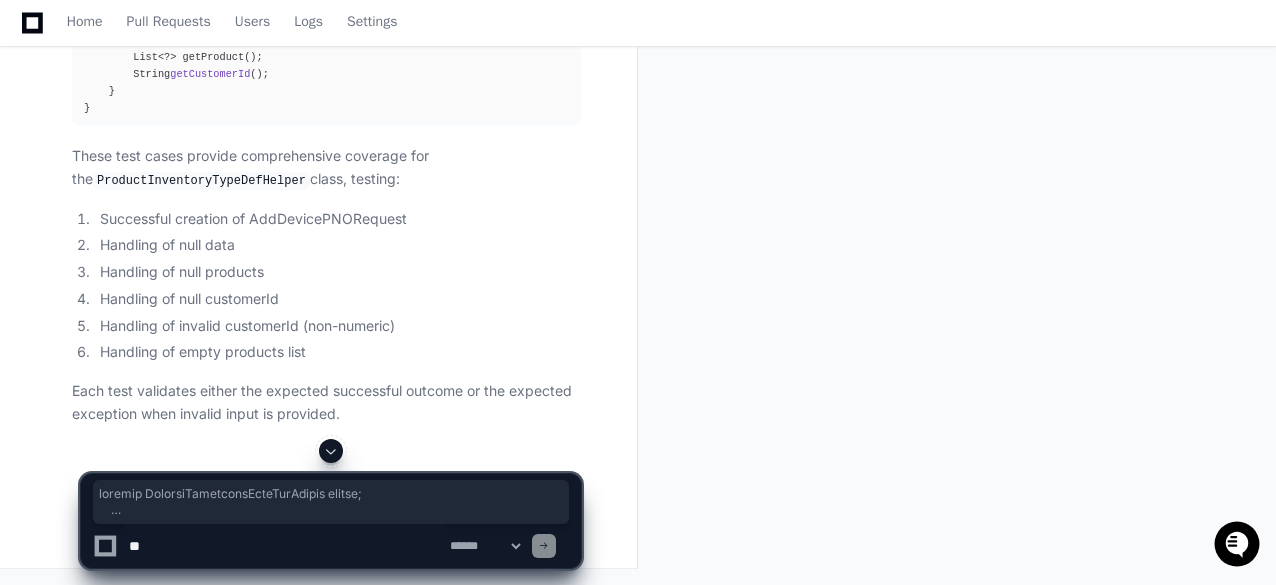 drag, startPoint x: 98, startPoint y: 221, endPoint x: 223, endPoint y: 205, distance: 126.01984 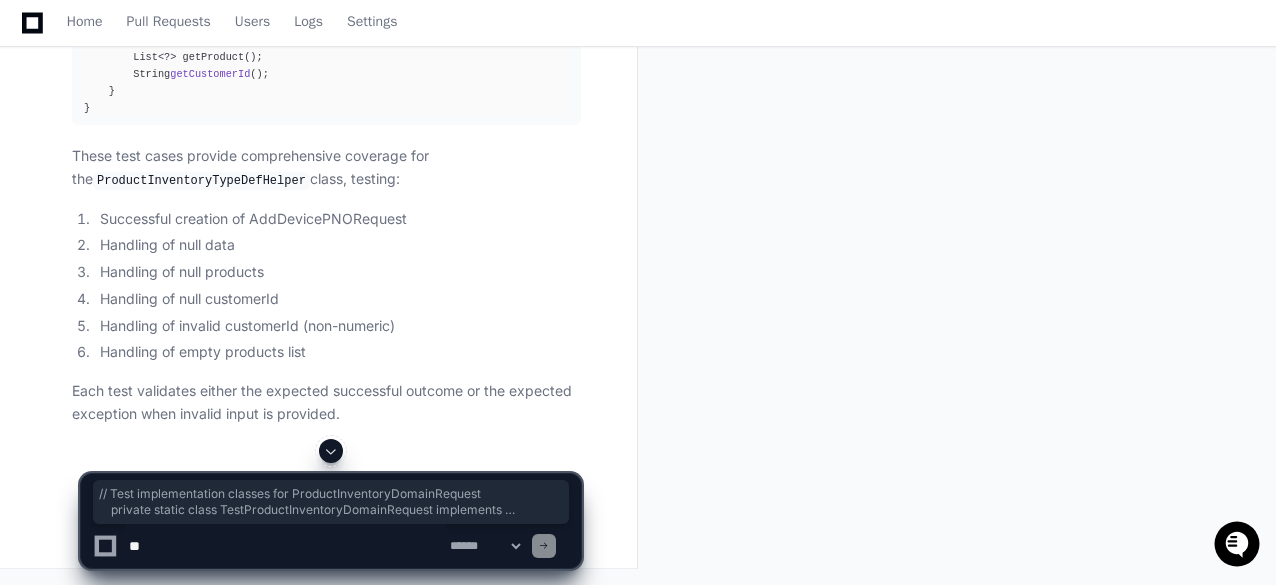 scroll, scrollTop: 3548, scrollLeft: 0, axis: vertical 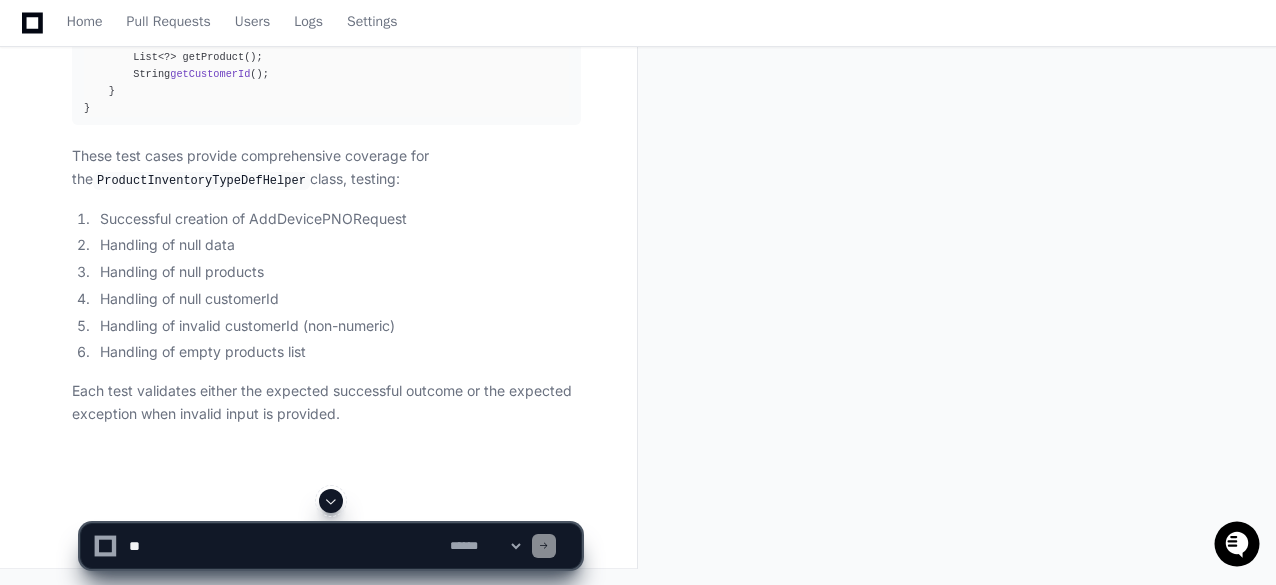 click on "JUnit Test Cases for ProductInventoryTypeDefHelper  Created by  @ prachi.deshmukh  now   Share
prachi.deshmukh 3 minutes ago generate the all the junit tes cases for package com.vzw.vxp.domainservices.productinventory.helper;
import com.vzw.vxp.domainservices.productinventory.constants.ProductInventoryConstants;
import com.vzw.vxp.domainservices.productinventory.domain.model.productinventory.AddDevicePNORequest;
import com.vzw.vxp.domainservices.productinventory.domain.model.productinventory.ProductInventoryDomainRequest;
import org.springframework.stereotype.Component;
import reactor.core.publisher.Mono;
import java.util.*;
@Component
public class ProductInventoryTypeDefHelper {
}
PlayerZero now Thinking ProductInventoryTypeDefHelper JUnit Tests
I'll create comprehensive JUnit test cases for the  ProductInventoryTypeDefHelper  class to ensure full coverage of its functionality.
package  com.vzw.vxp.domainservices.productinventory.helper;" 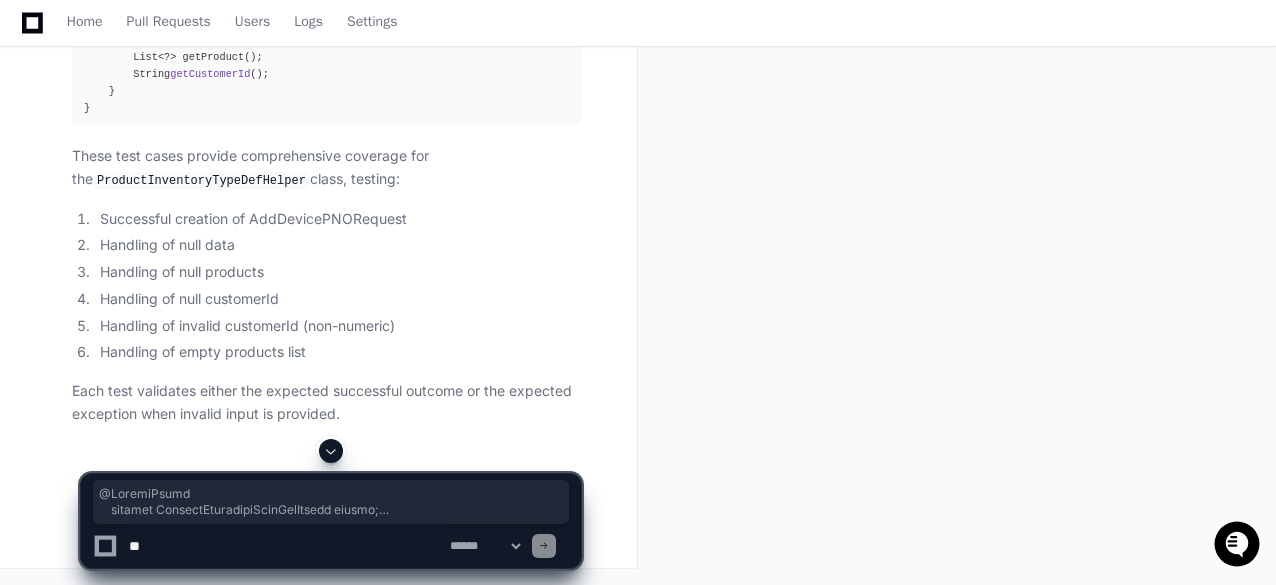 scroll, scrollTop: 5048, scrollLeft: 0, axis: vertical 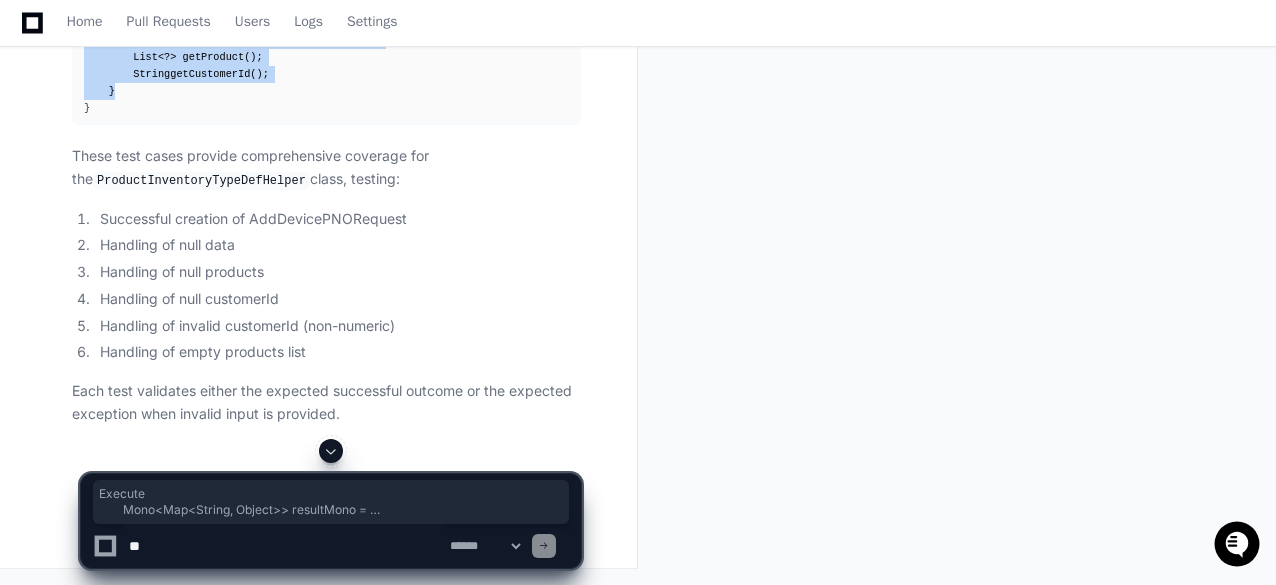 drag, startPoint x: 116, startPoint y: 347, endPoint x: 140, endPoint y: 286, distance: 65.551506 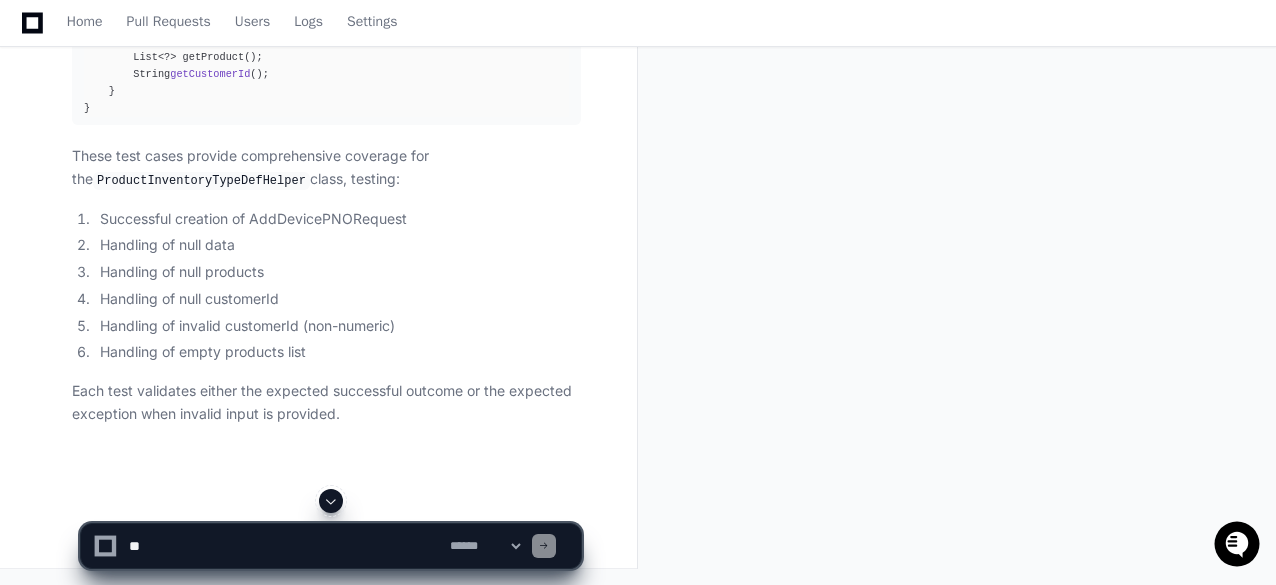 click on "package  com.vzw.vxp.domainservices.productinventory.helper;
import  com.vzw.vxp.domainservices.productinventory.constants.ProductInventoryConstants;
import  com.vzw.vxp.domainservices.productinventory.domain.model.productinventory.AddDevicePNORequest;
import  com.vzw.vxp.domainservices.productinventory.domain.model.productinventory.ProductInventoryDomainRequest;
import  org.junit.jupiter.api.BeforeEach;
import  org.junit.jupiter.api.Test;
import  org.junit.jupiter.api.extension.ExtendWith;
import  org.mockito.InjectMocks;
import  org.mockito.Mock;
import  org.mockito.junit.jupiter.MockitoExtension;
import  reactor.core.publisher.Mono;
import  reactor.test.StepVerifier;
import  java.util.Arrays;
import  java.util.Collections;
import  java.util.List;
import  java.util.Map;
import   static  org.junit.jupiter.api.Assertions.*;
import   static  org.mockito.Mockito.*;
@ExtendWith(MockitoExtension.class)
class   ProductInventoryTypeDefHelperMockTest  {
@InjectMocks
private @Mock" 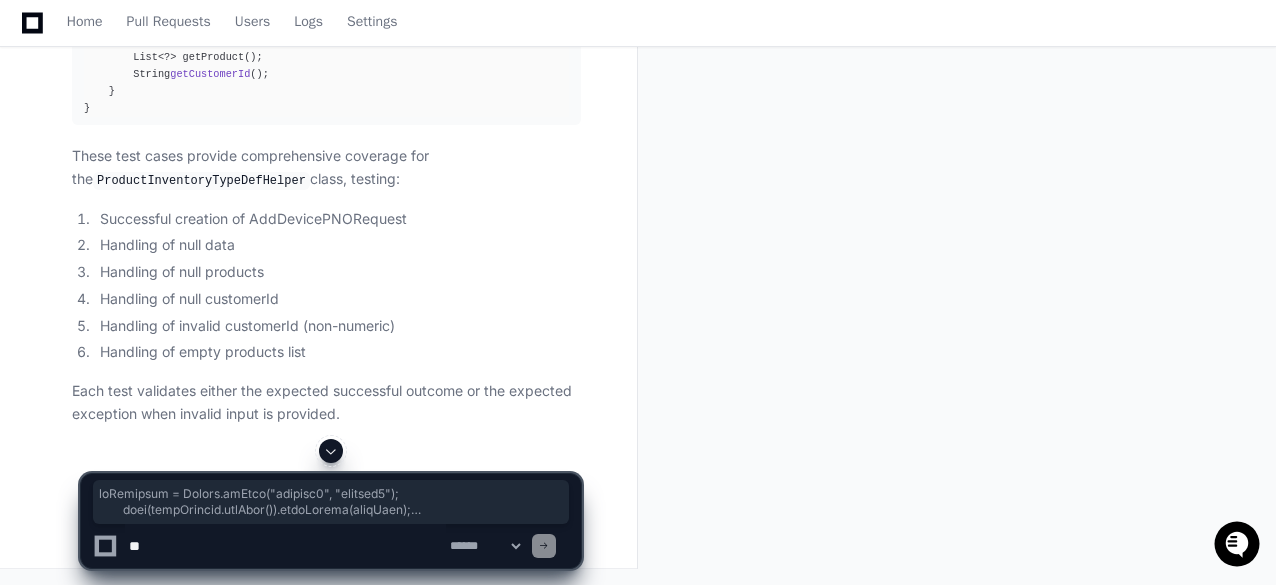 scroll, scrollTop: 4348, scrollLeft: 0, axis: vertical 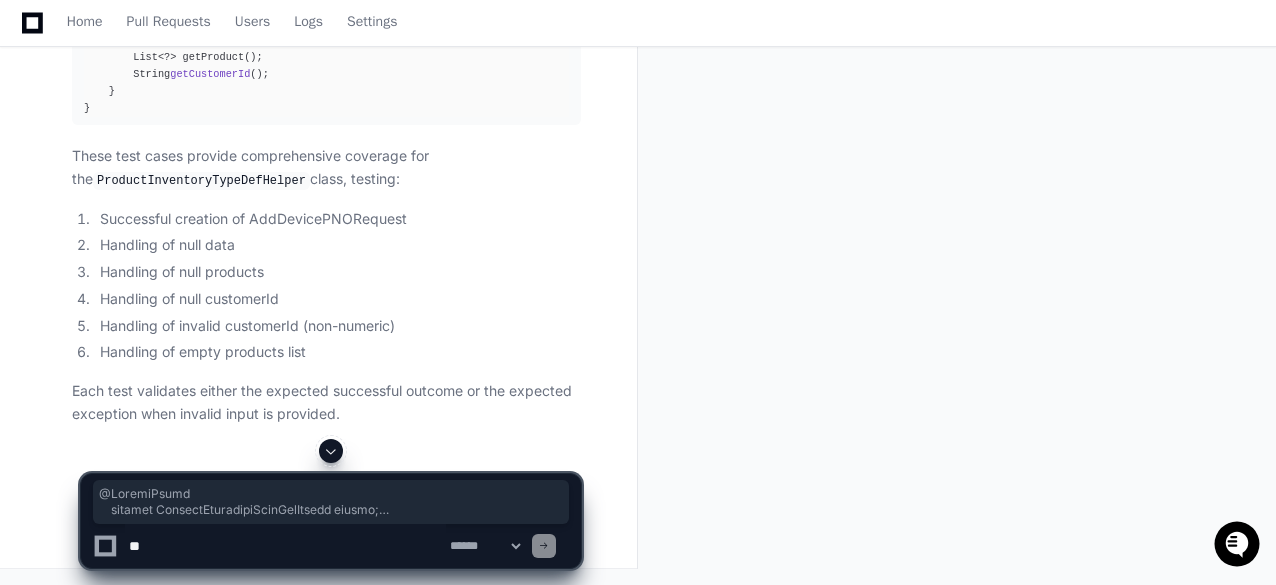 drag, startPoint x: 128, startPoint y: 391, endPoint x: 96, endPoint y: 179, distance: 214.40149 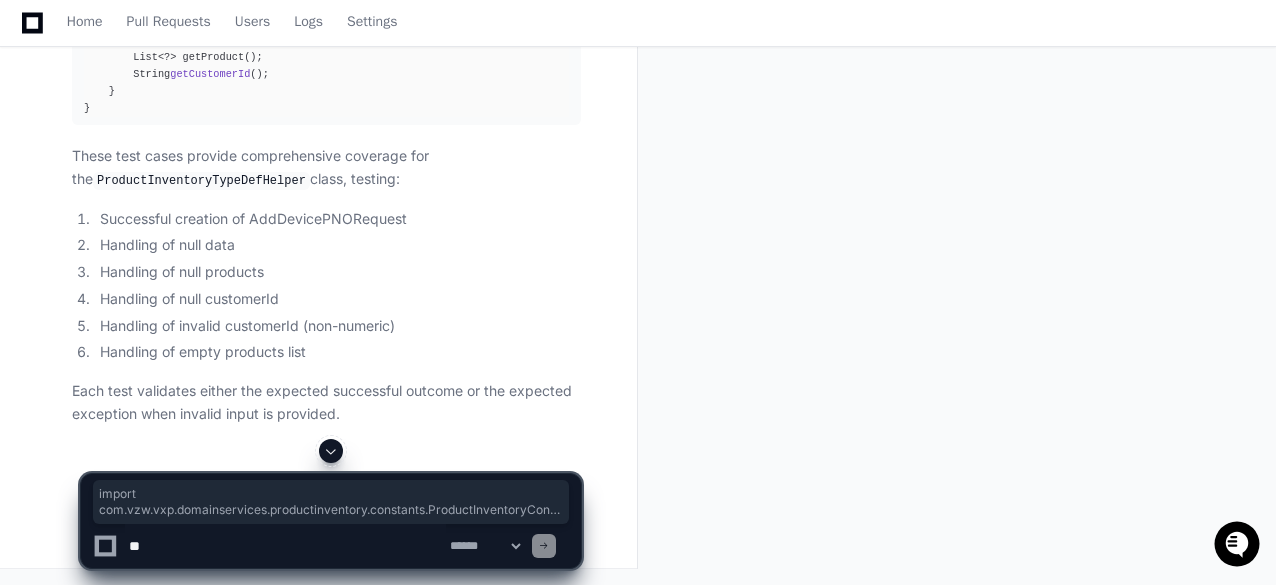 drag, startPoint x: 197, startPoint y: 289, endPoint x: 59, endPoint y: 73, distance: 256.3201 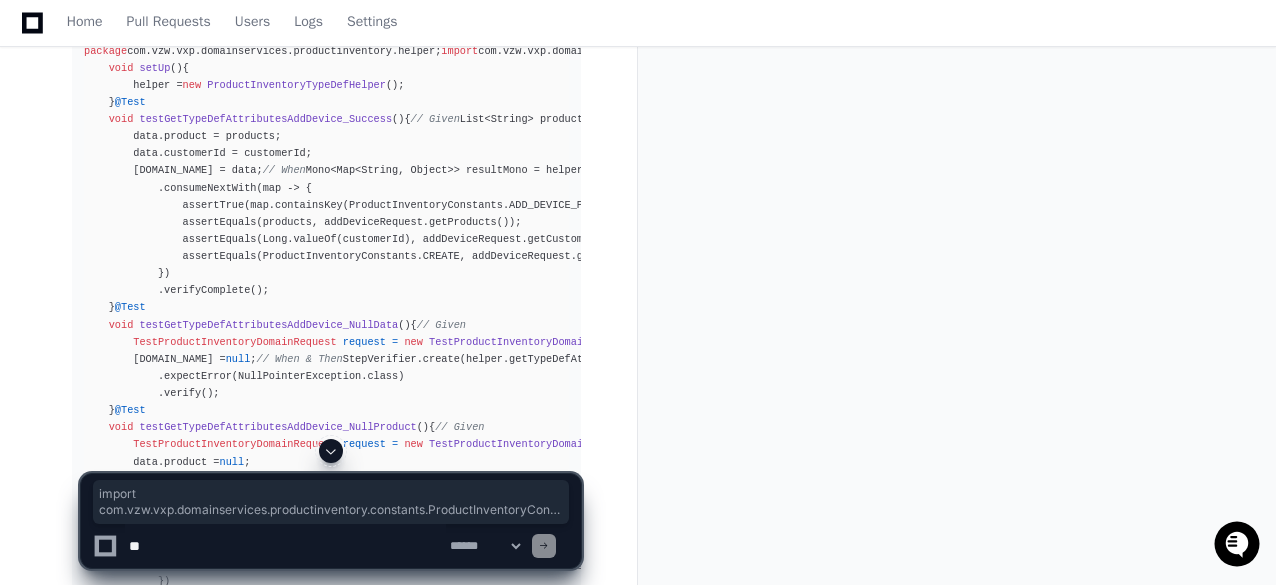 scroll, scrollTop: 1198, scrollLeft: 0, axis: vertical 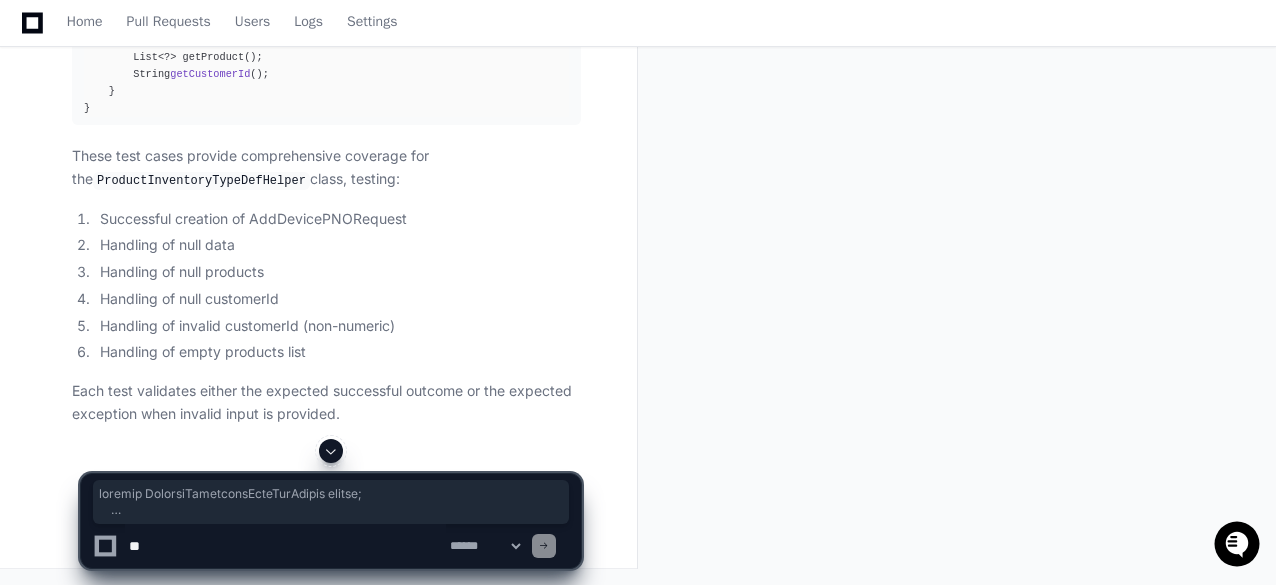 drag, startPoint x: 88, startPoint y: 267, endPoint x: 125, endPoint y: 221, distance: 59.03389 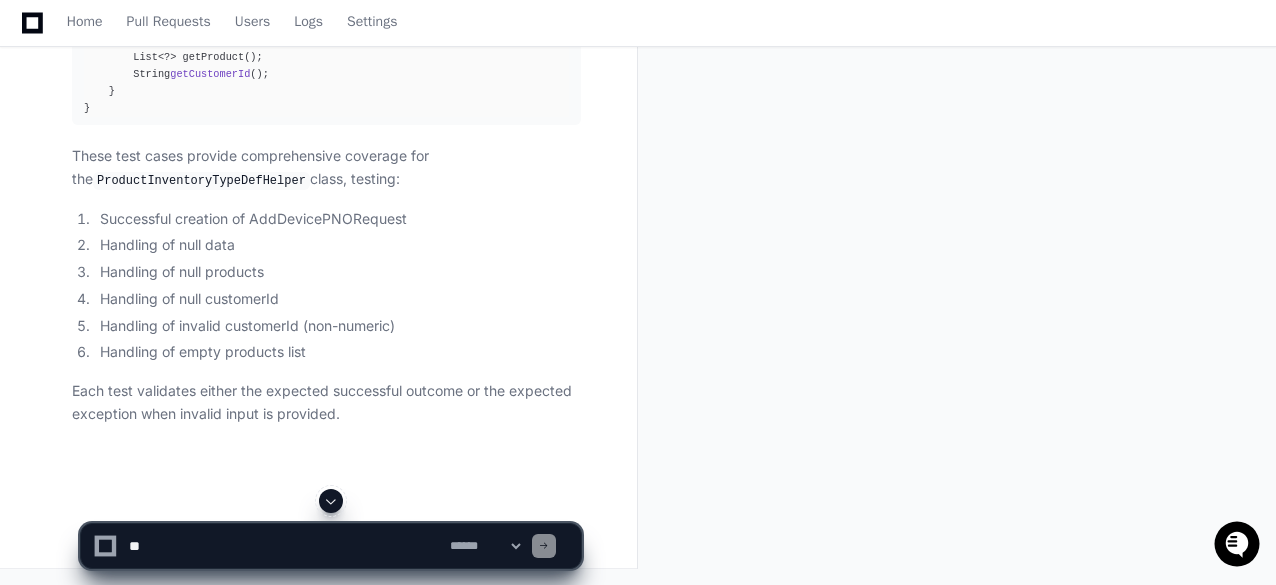 scroll, scrollTop: 3300, scrollLeft: 0, axis: vertical 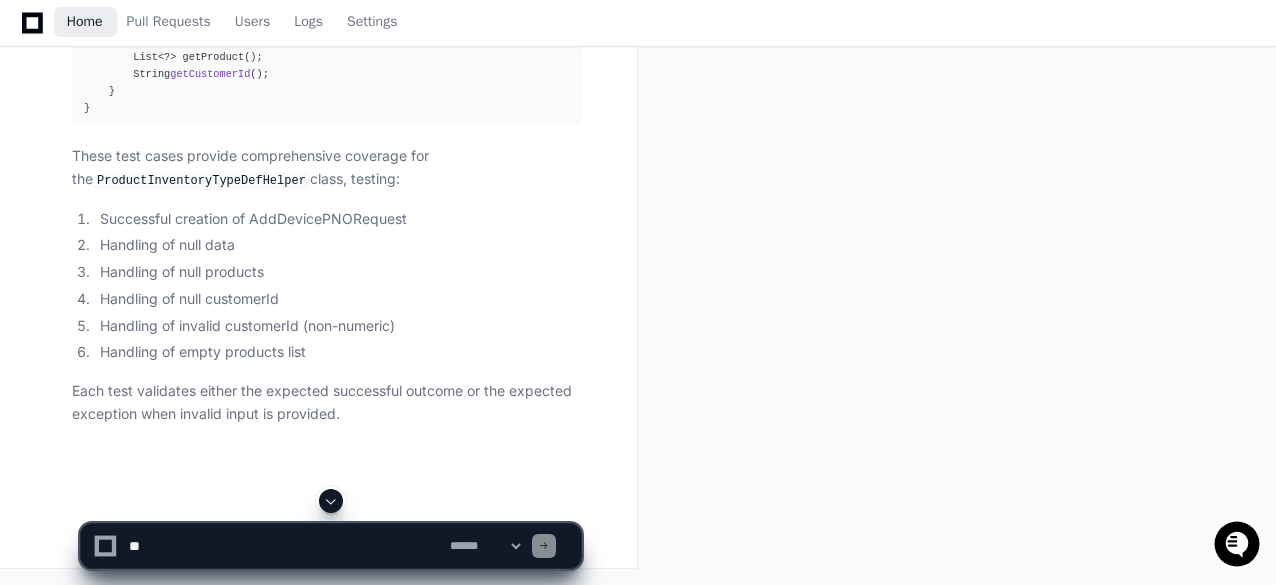click on "Home" at bounding box center [85, 22] 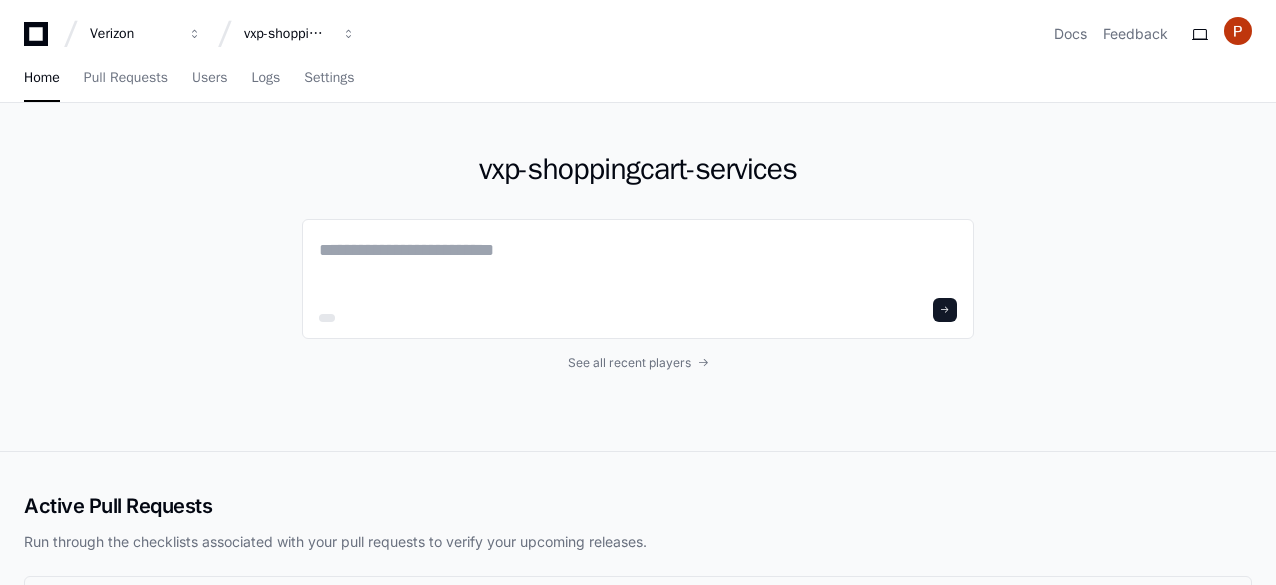 scroll, scrollTop: 0, scrollLeft: 0, axis: both 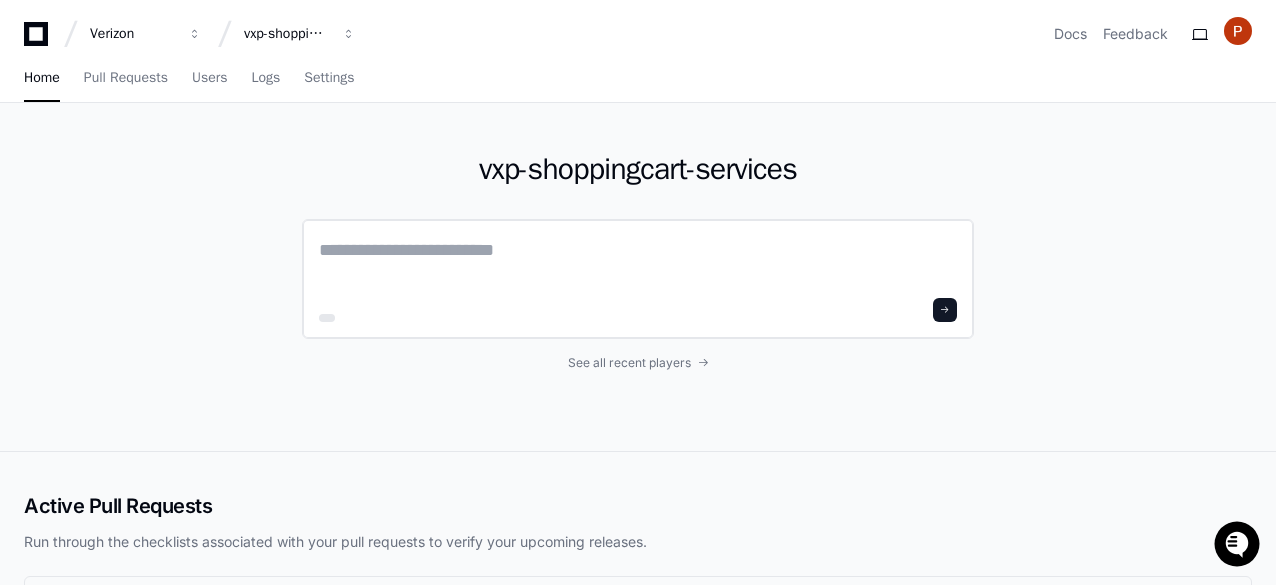 click 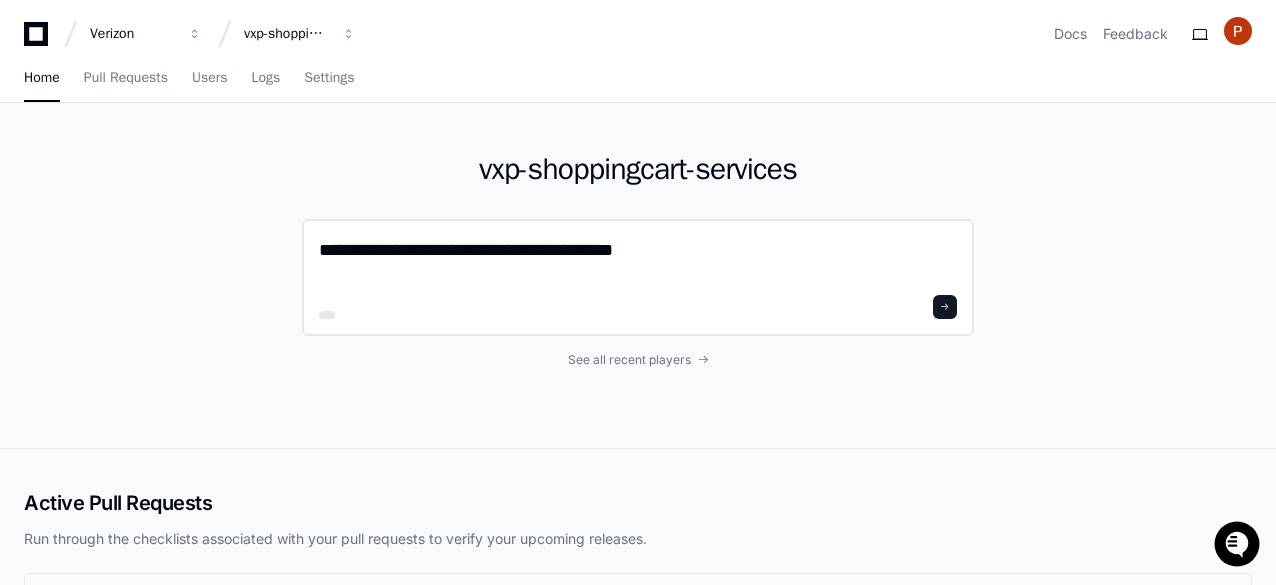 paste on "**********" 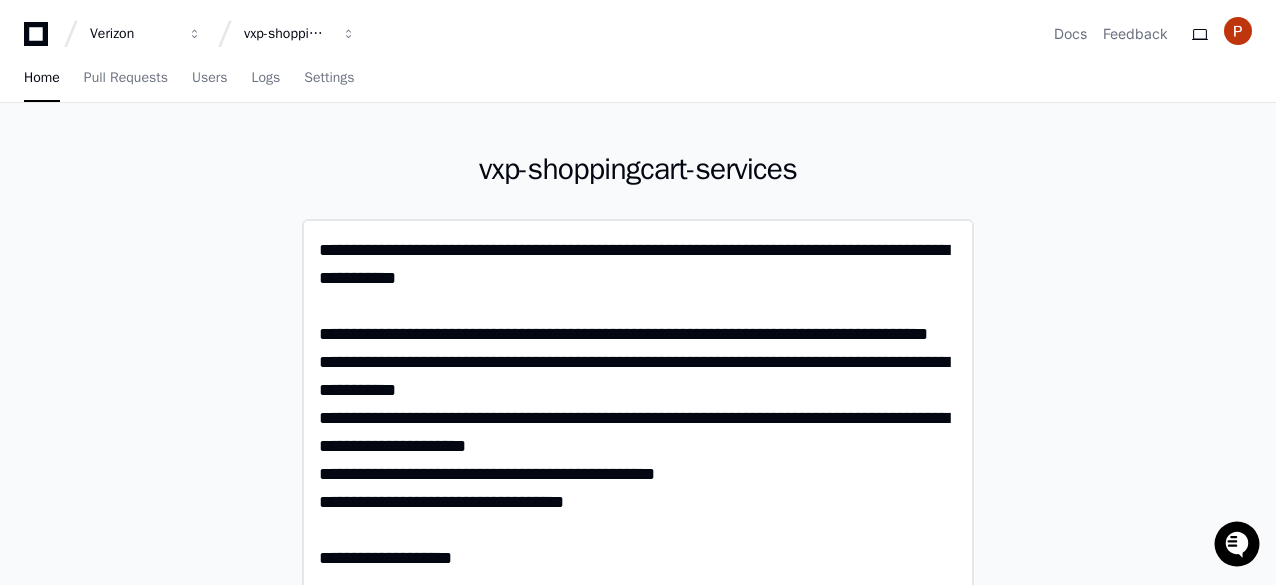 scroll, scrollTop: 0, scrollLeft: 0, axis: both 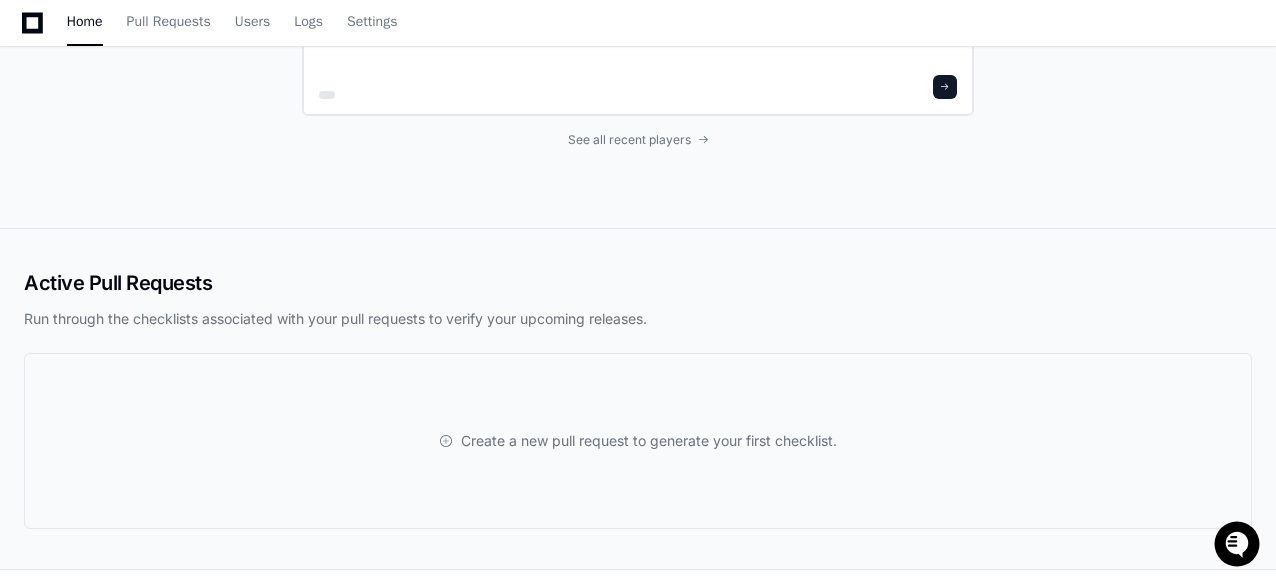 type on "**********" 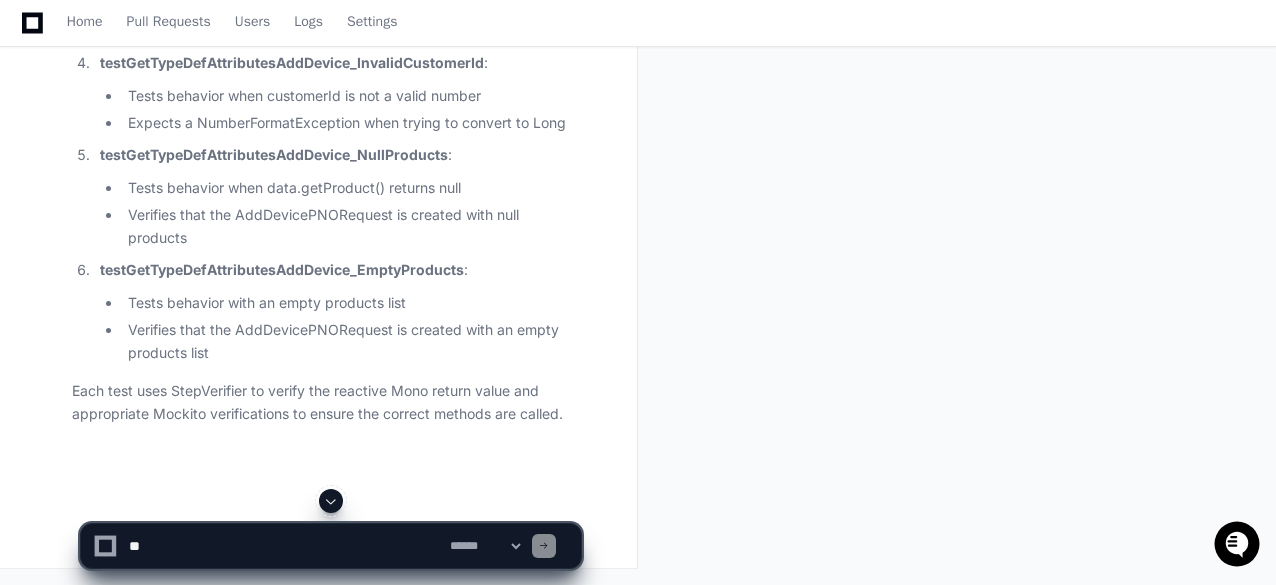 scroll, scrollTop: 3548, scrollLeft: 0, axis: vertical 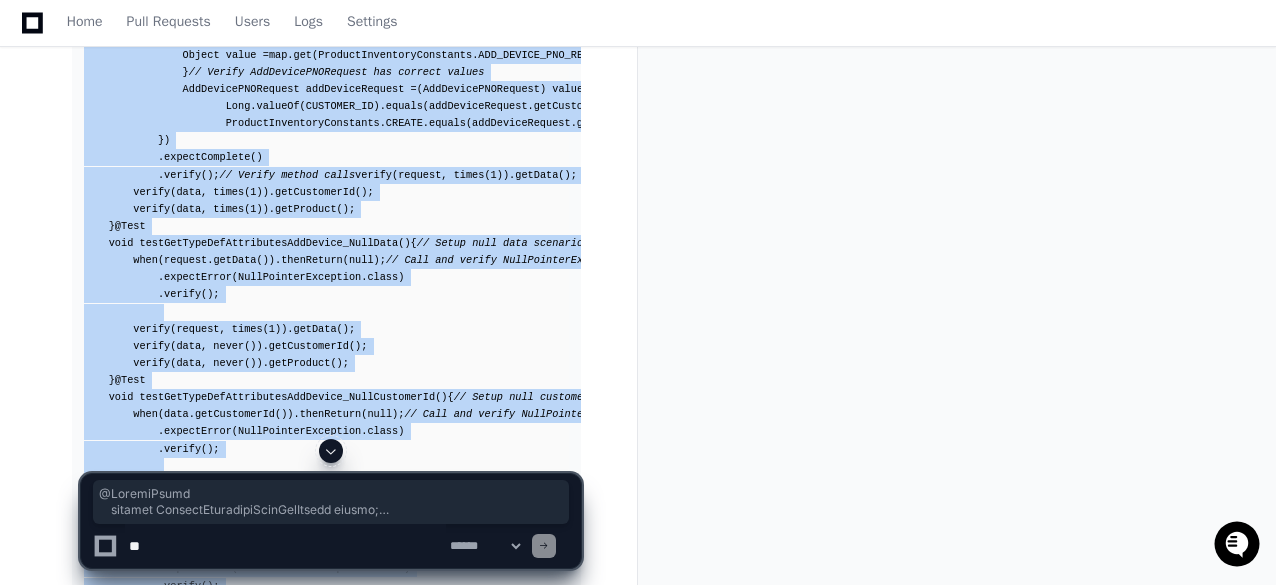 drag, startPoint x: 136, startPoint y: 311, endPoint x: 102, endPoint y: 266, distance: 56.400356 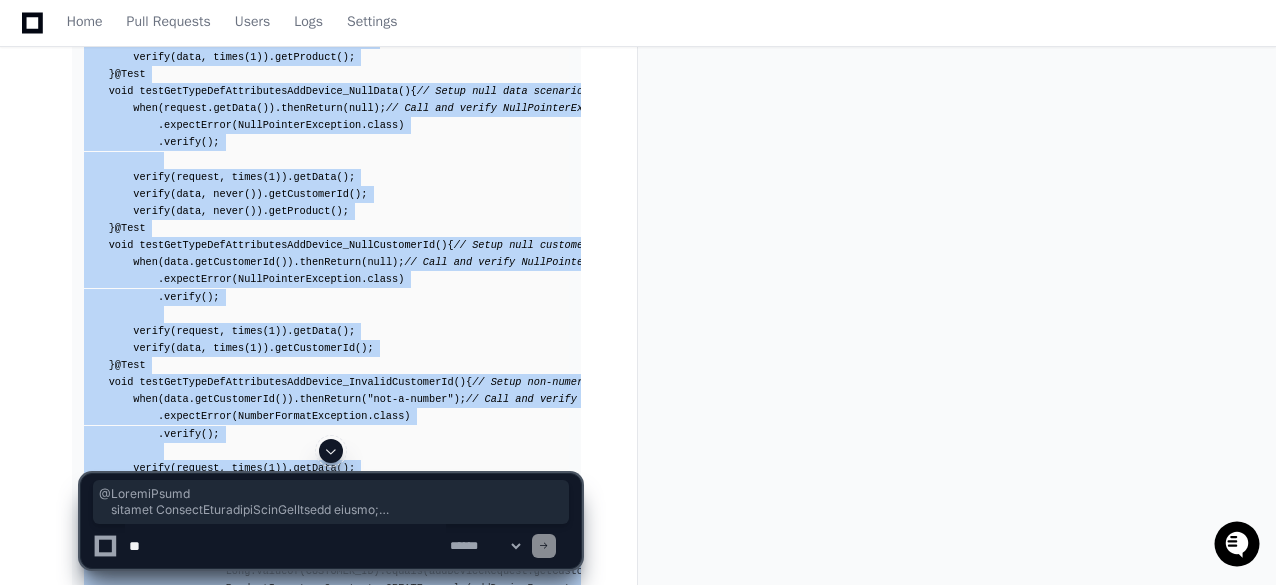 scroll, scrollTop: 1300, scrollLeft: 0, axis: vertical 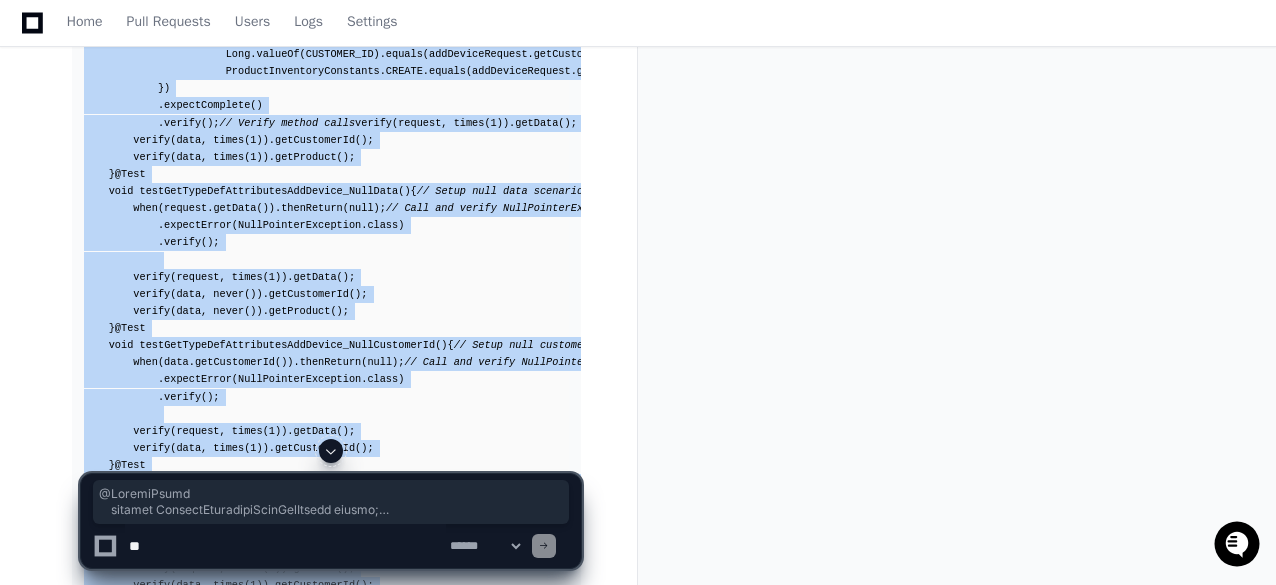 click on "package  com.vzw.vxp.domainservices.productinventory.helper;
import  com.vzw.vxp.domainservices.productinventory.constants.ProductInventoryConstants;
import  com.vzw.vxp.domainservices.productinventory.domain.model.productinventory.AddDevicePNORequest;
import  com.vzw.vxp.domainservices.productinventory.domain.model.productinventory.ProductInventoryDomainRequest;
import  org.junit.jupiter.api.BeforeEach;
import  org.junit.jupiter.api.Test;
import  org.junit.jupiter.api.extension.ExtendWith;
import  org.mockito.InjectMocks;
import  org.mockito.Mock;
import  org.mockito.junit.jupiter.MockitoExtension;
import  reactor.core.publisher.Mono;
import  reactor.test.StepVerifier;
import  java.util.List;
import  [DOMAIN_NAME];
import   static  org.mockito.Mockito.*;
@ExtendWith(MockitoExtension.class)
class   ProductInventoryTypeDefHelperTest  {
@InjectMocks
private  ProductInventoryTypeDefHelper helper;
@Mock
private  ProductInventoryDomainRequest request;" 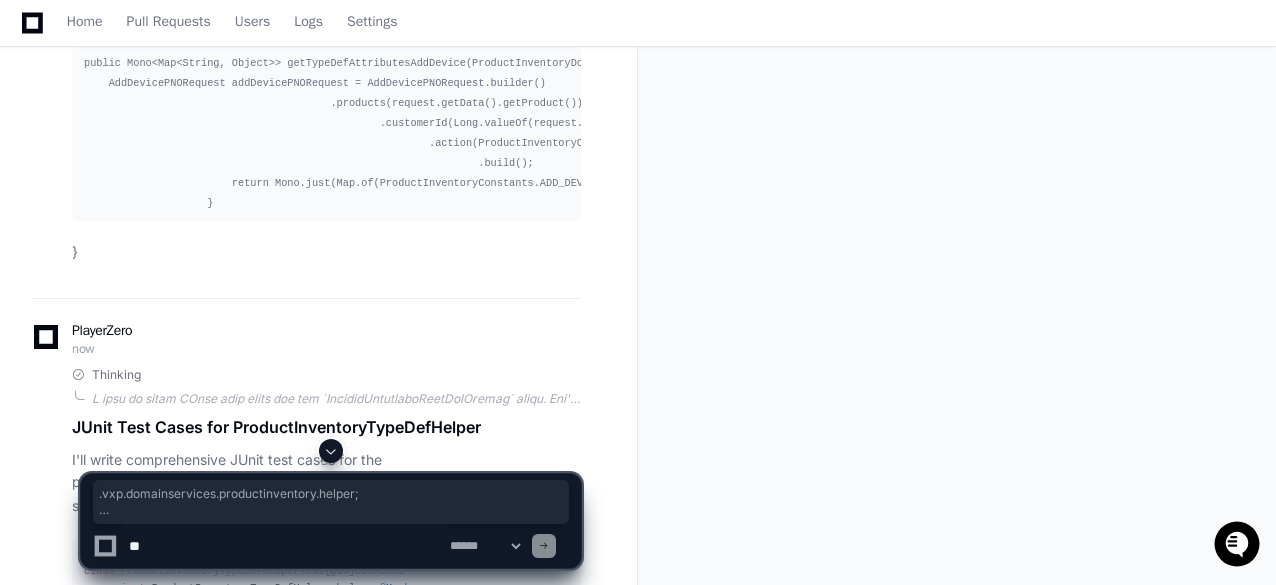 scroll, scrollTop: 795, scrollLeft: 0, axis: vertical 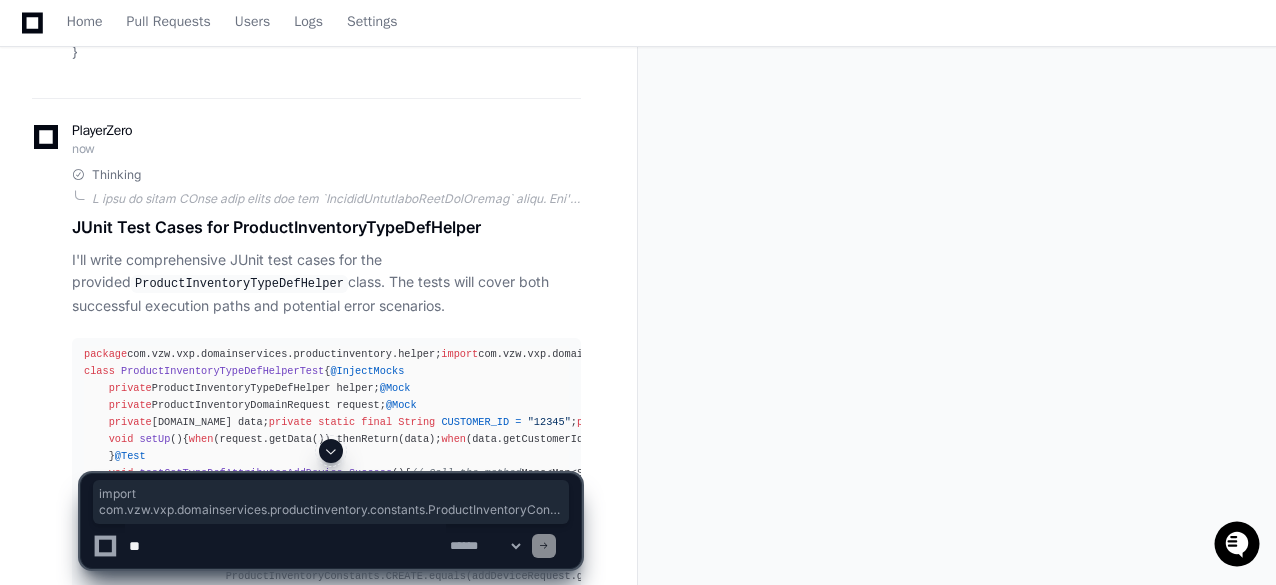 drag, startPoint x: 300, startPoint y: 143, endPoint x: 80, endPoint y: 383, distance: 325.57642 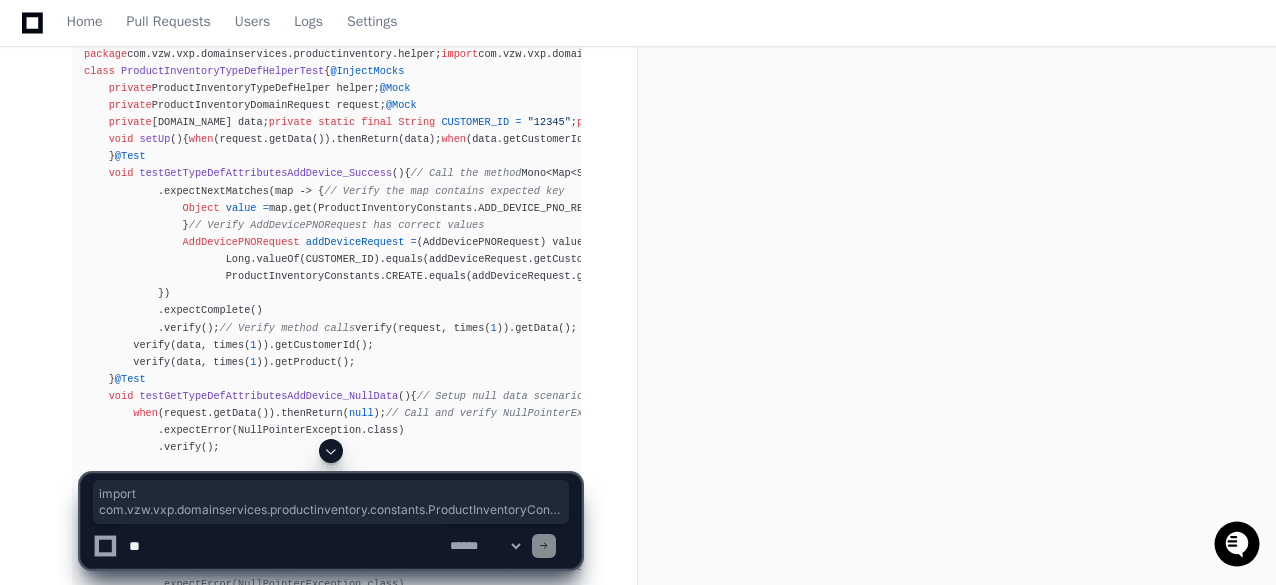 scroll, scrollTop: 1195, scrollLeft: 0, axis: vertical 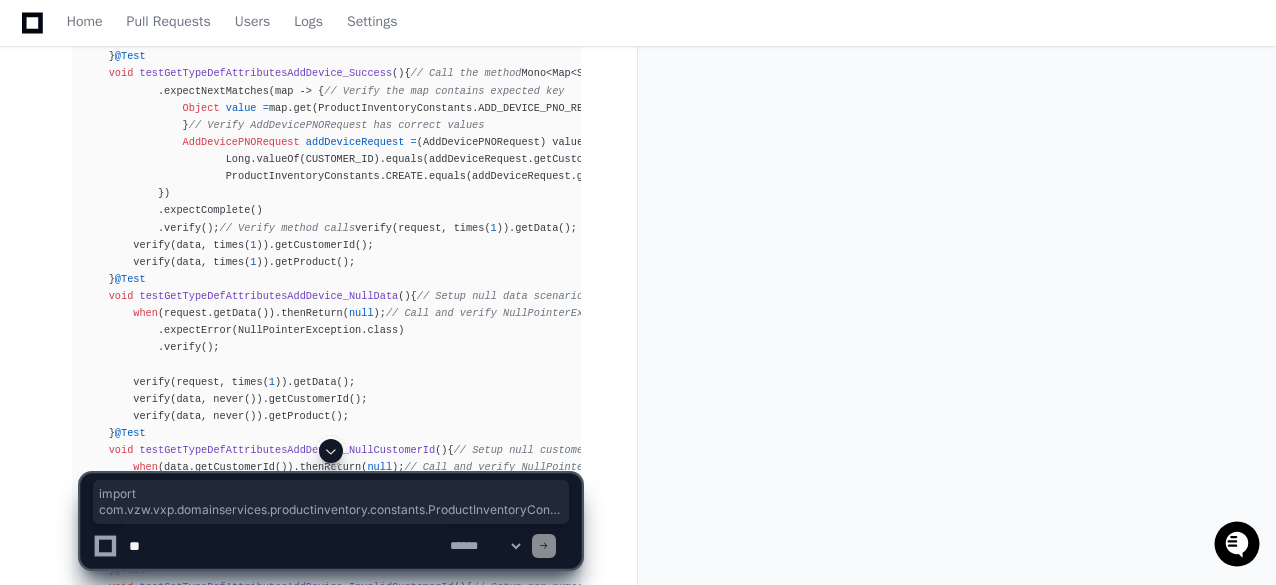 click on "package  com.vzw.vxp.domainservices.productinventory.helper;
import  com.vzw.vxp.domainservices.productinventory.constants.ProductInventoryConstants;
import  com.vzw.vxp.domainservices.productinventory.domain.model.productinventory.AddDevicePNORequest;
import  com.vzw.vxp.domainservices.productinventory.domain.model.productinventory.ProductInventoryDomainRequest;
import  org.junit.jupiter.api.BeforeEach;
import  org.junit.jupiter.api.Test;
import  org.junit.jupiter.api.extension.ExtendWith;
import  org.mockito.InjectMocks;
import  org.mockito.Mock;
import  org.mockito.junit.jupiter.MockitoExtension;
import  reactor.core.publisher.Mono;
import  reactor.test.StepVerifier;
import  java.util.List;
import  [DOMAIN_NAME];
import   static  org.mockito.Mockito.*;
@ExtendWith(MockitoExtension.class)
class   ProductInventoryTypeDefHelperTest  {
@InjectMocks
private  ProductInventoryTypeDefHelper helper;
@Mock
private  ProductInventoryDomainRequest request;" 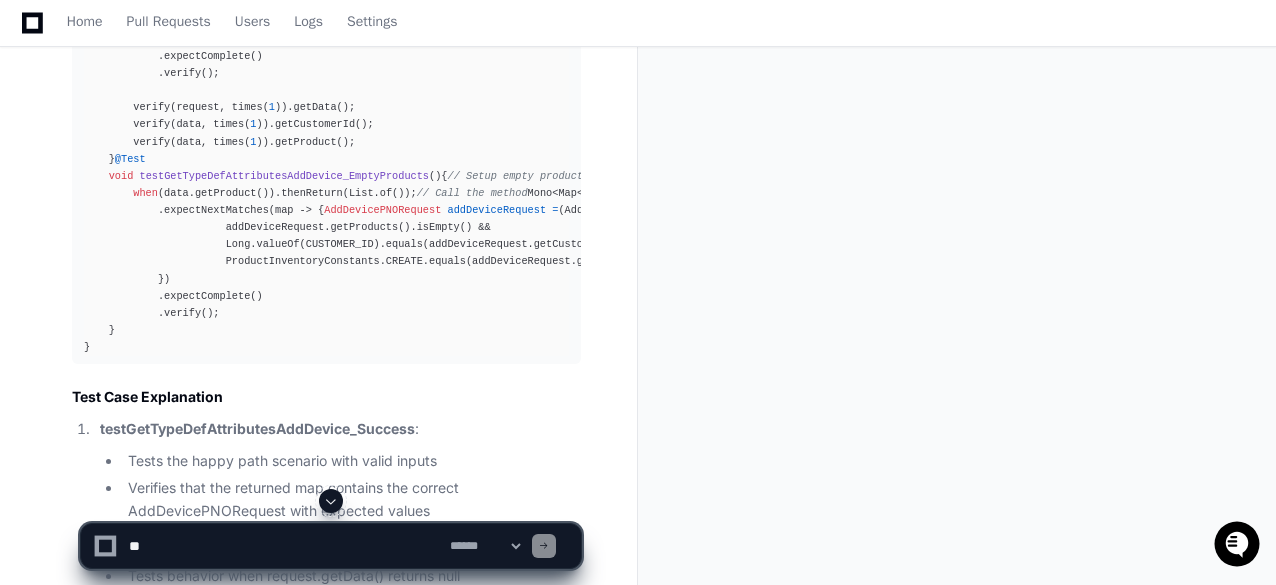 scroll, scrollTop: 1866, scrollLeft: 0, axis: vertical 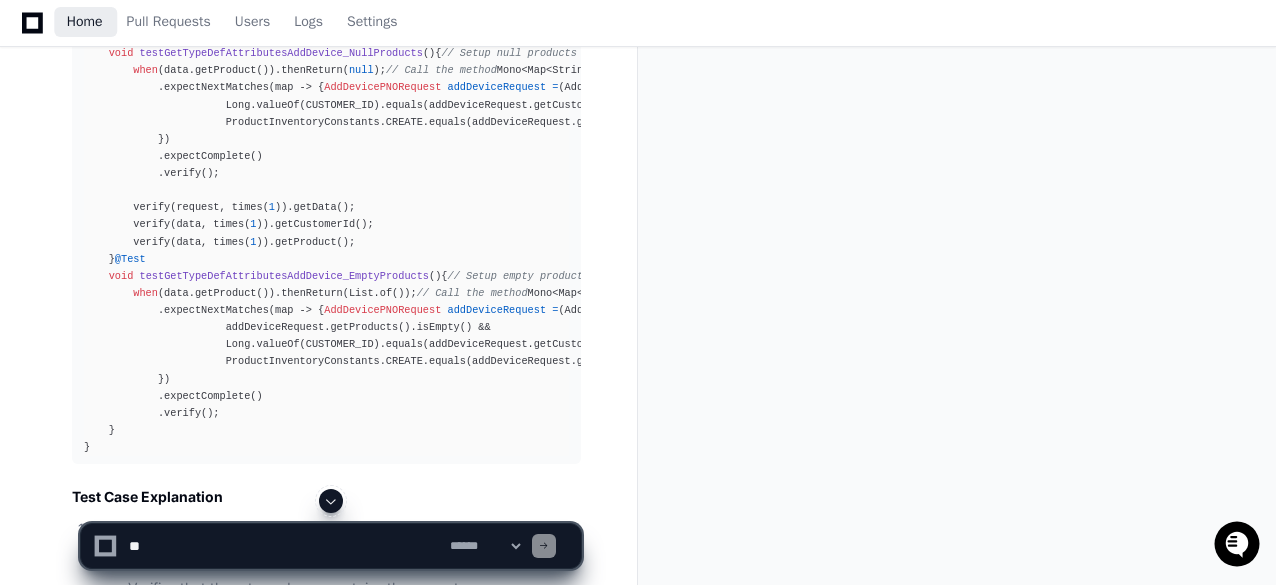click on "Home" at bounding box center (85, 22) 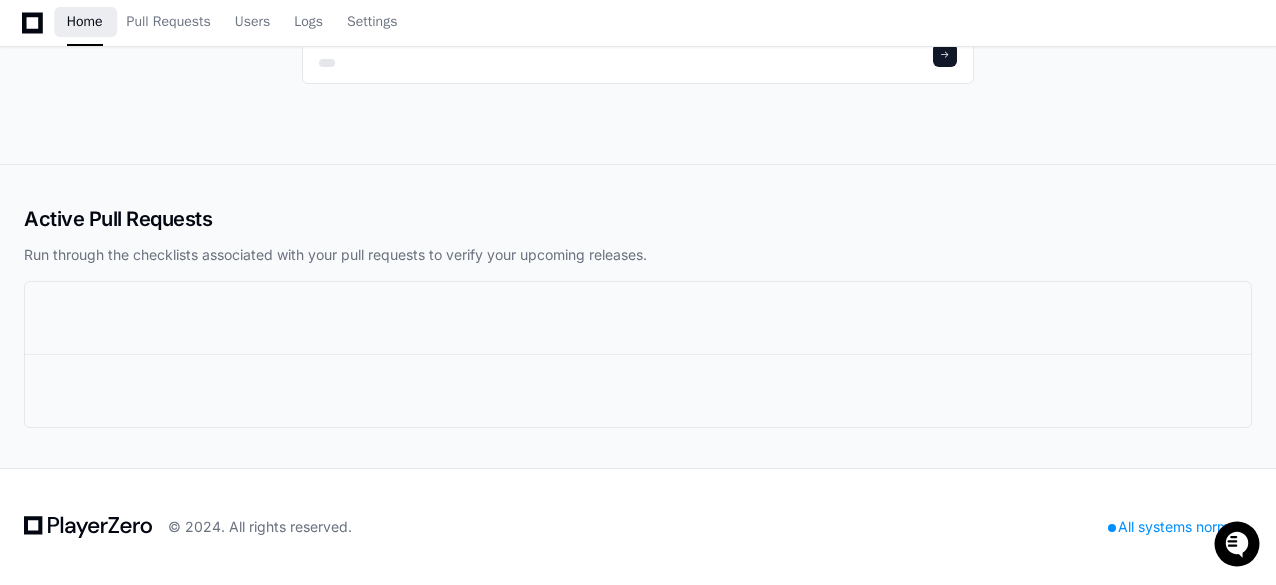 scroll, scrollTop: 0, scrollLeft: 0, axis: both 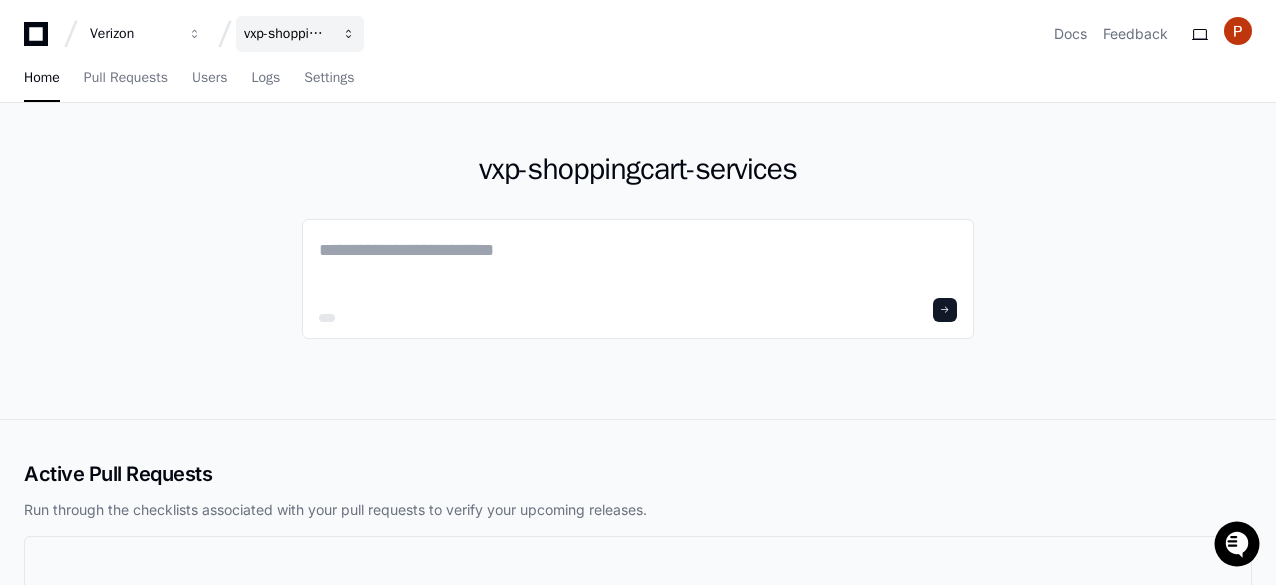 click at bounding box center [195, 34] 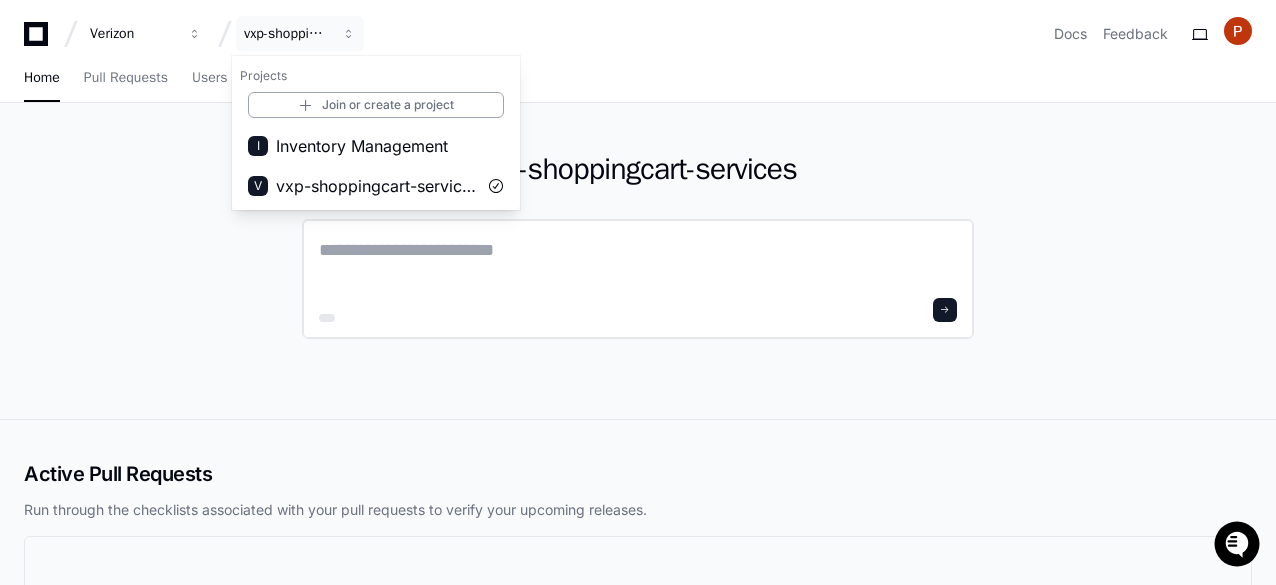 click 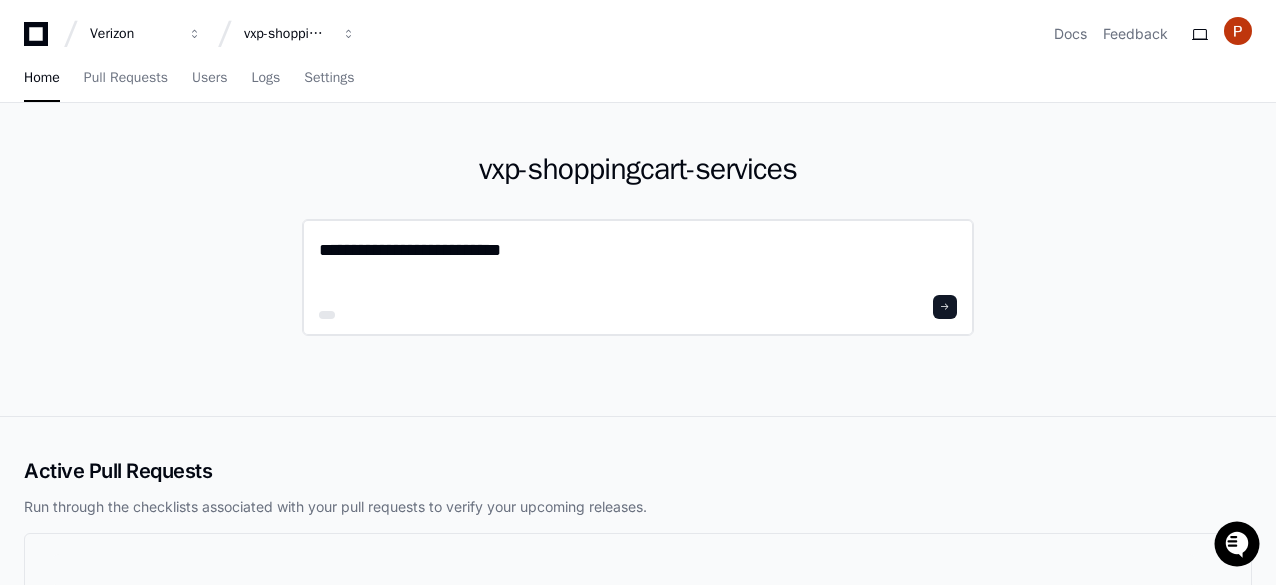 click on "**********" 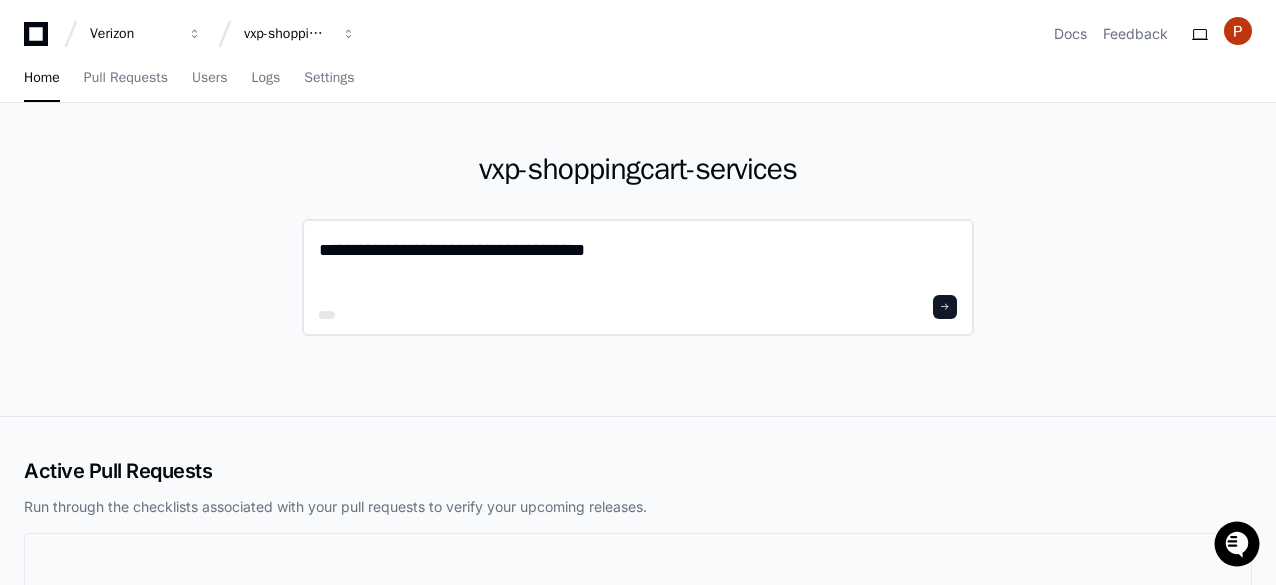 click on "**********" 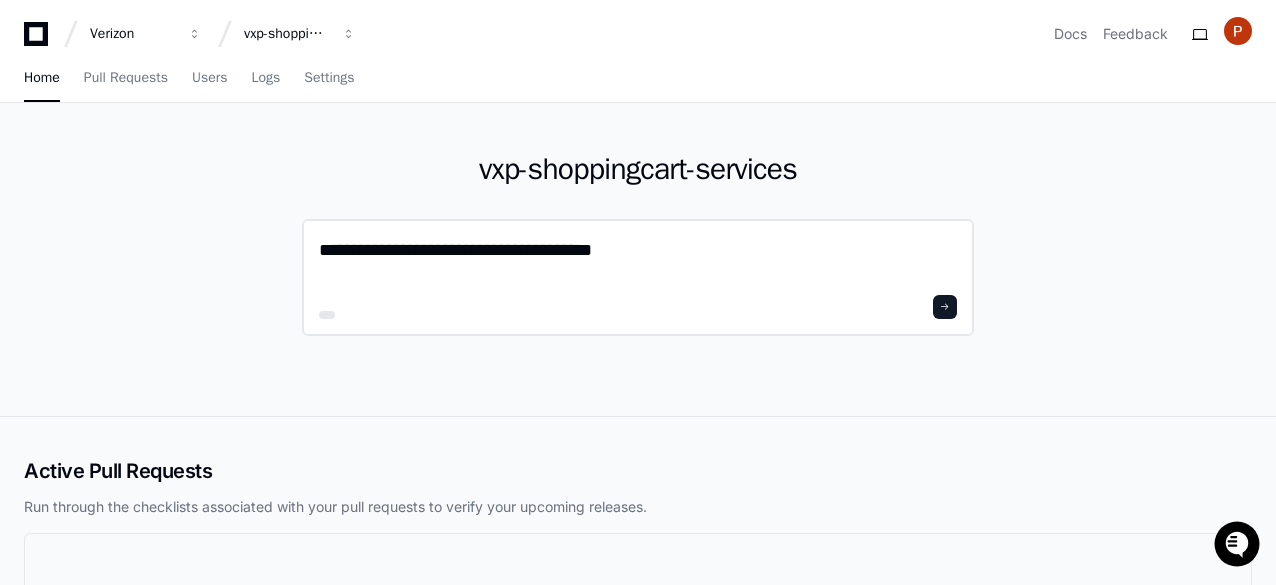 click on "**********" 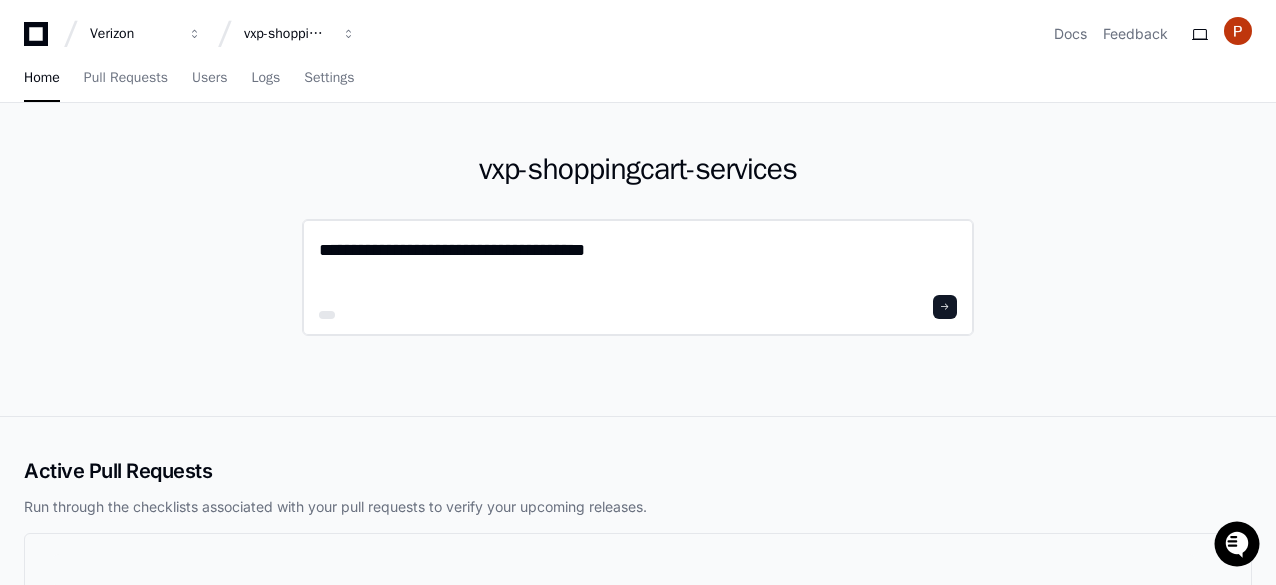 click on "**********" 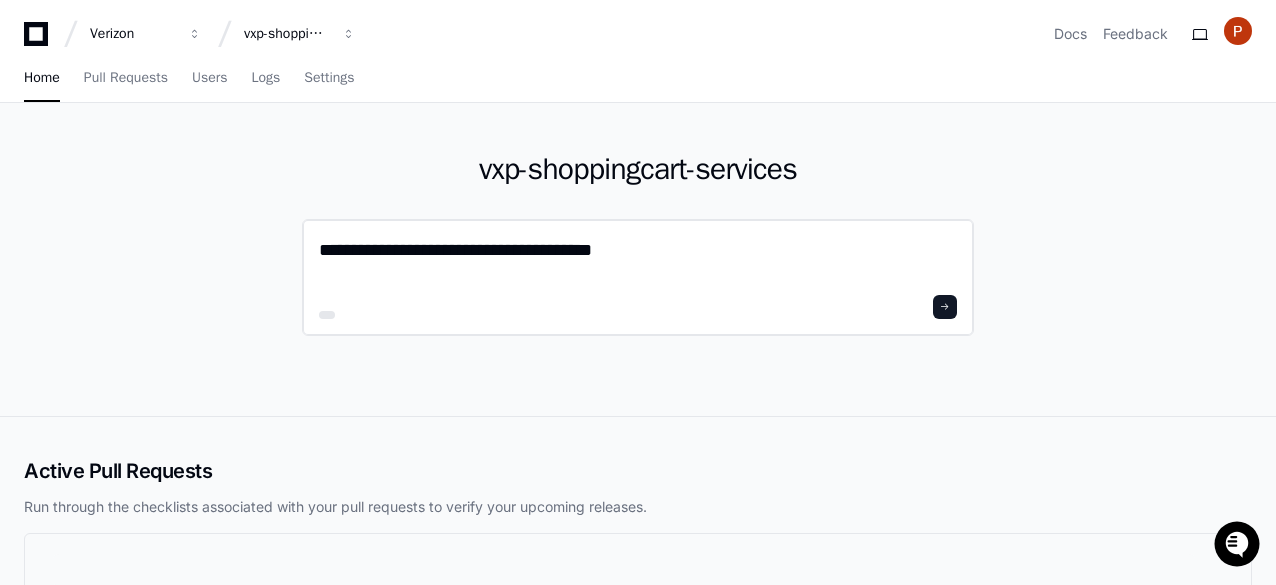 click on "**********" 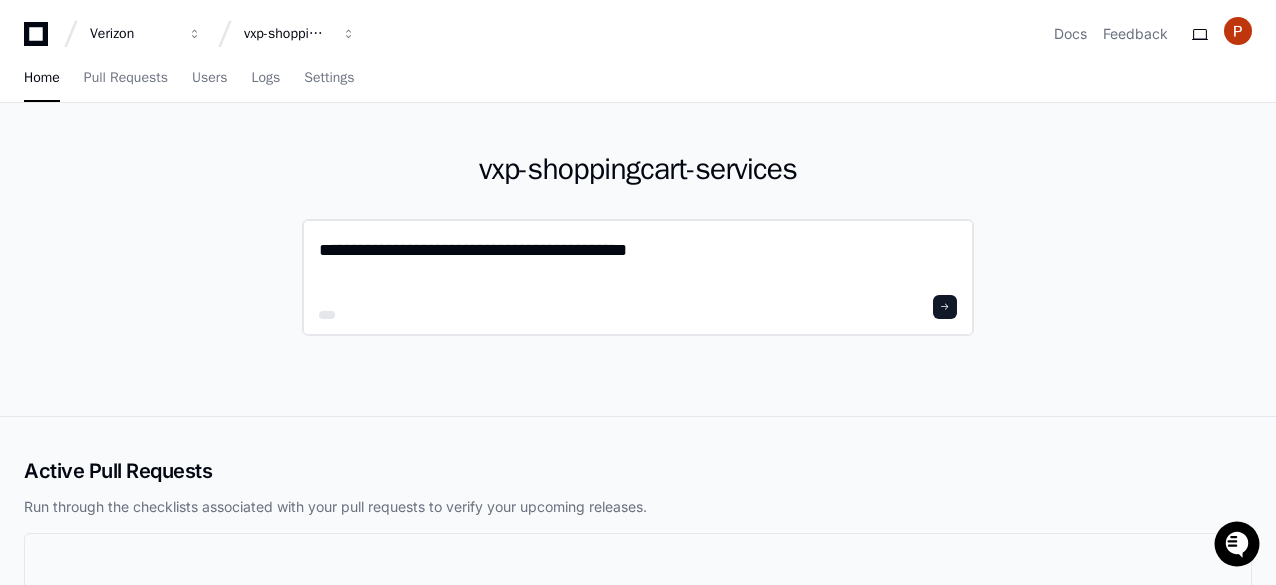 paste on "**********" 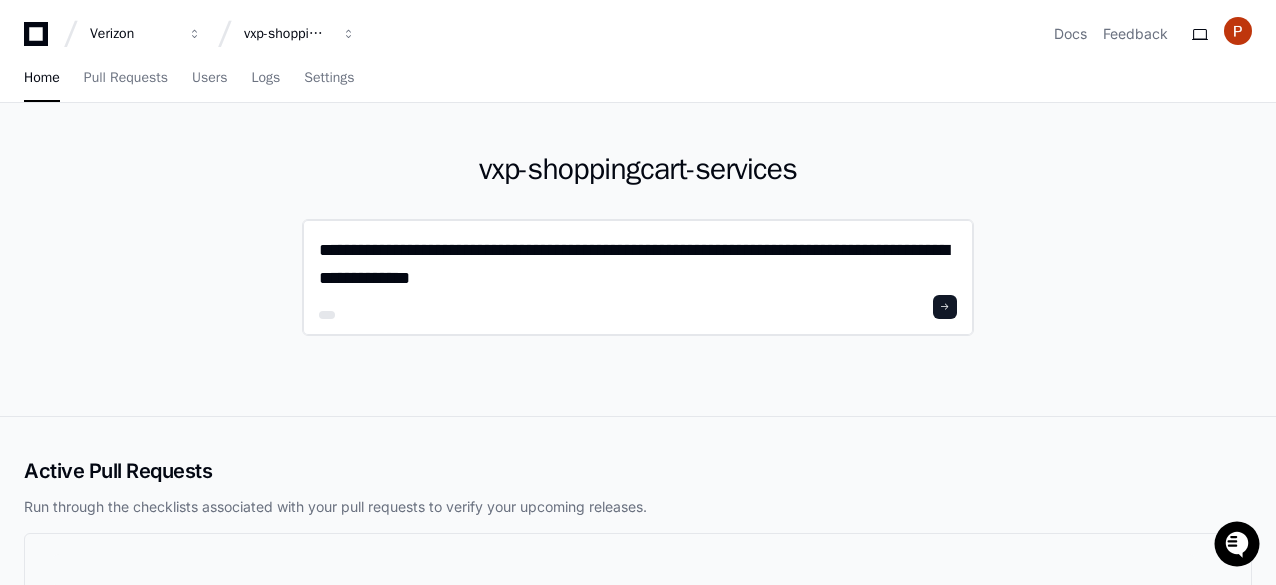 scroll, scrollTop: 0, scrollLeft: 0, axis: both 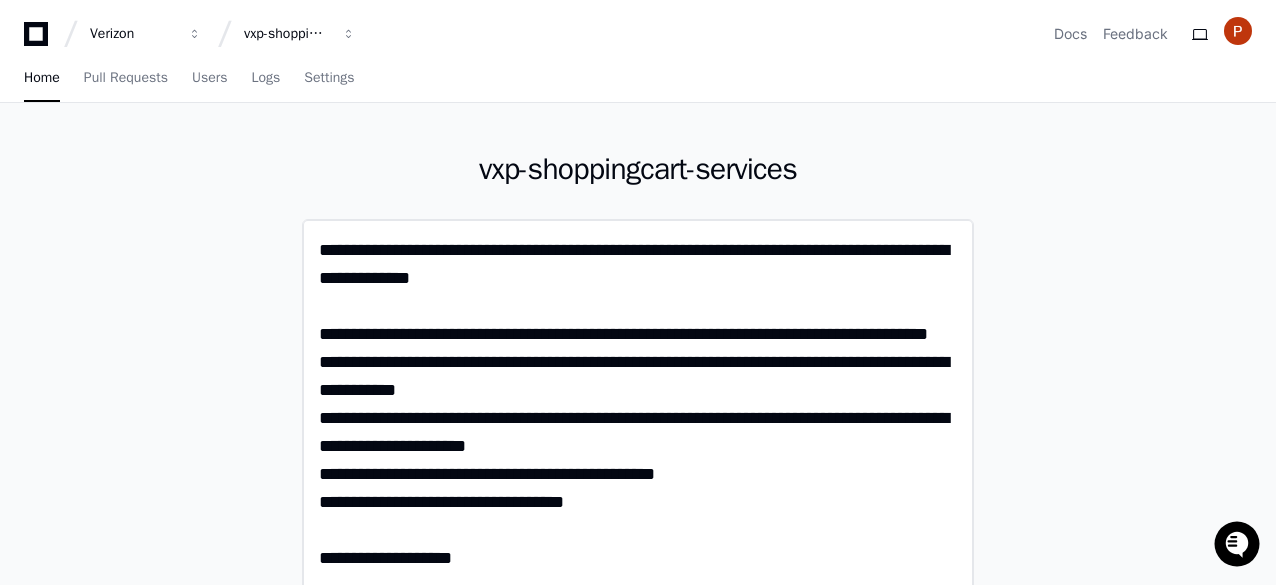 click 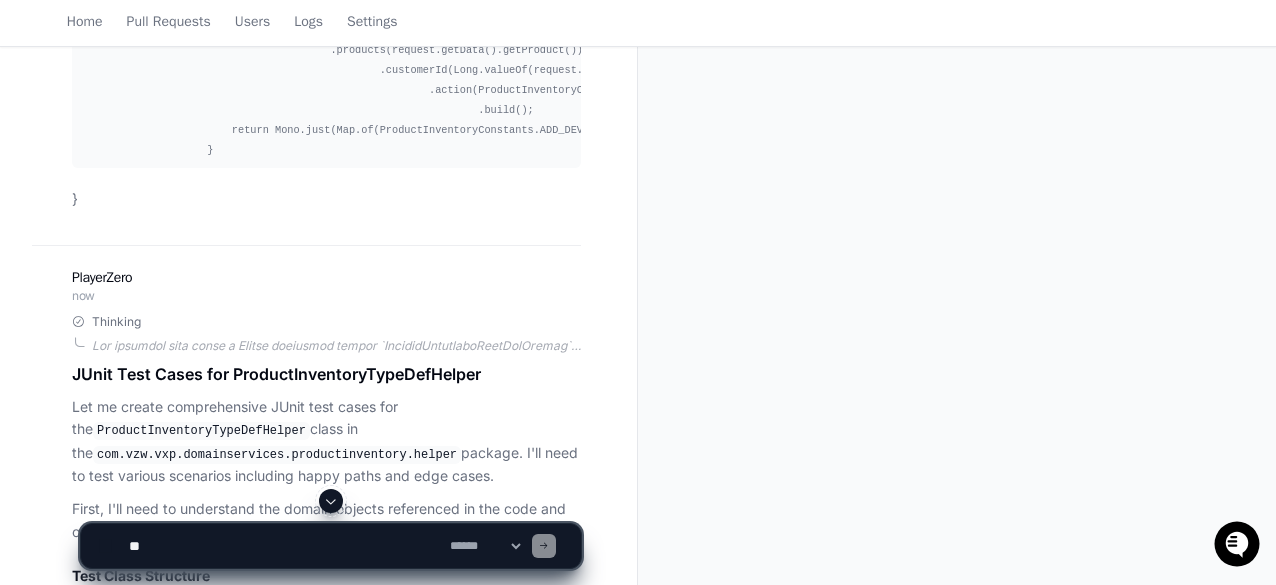 scroll, scrollTop: 948, scrollLeft: 0, axis: vertical 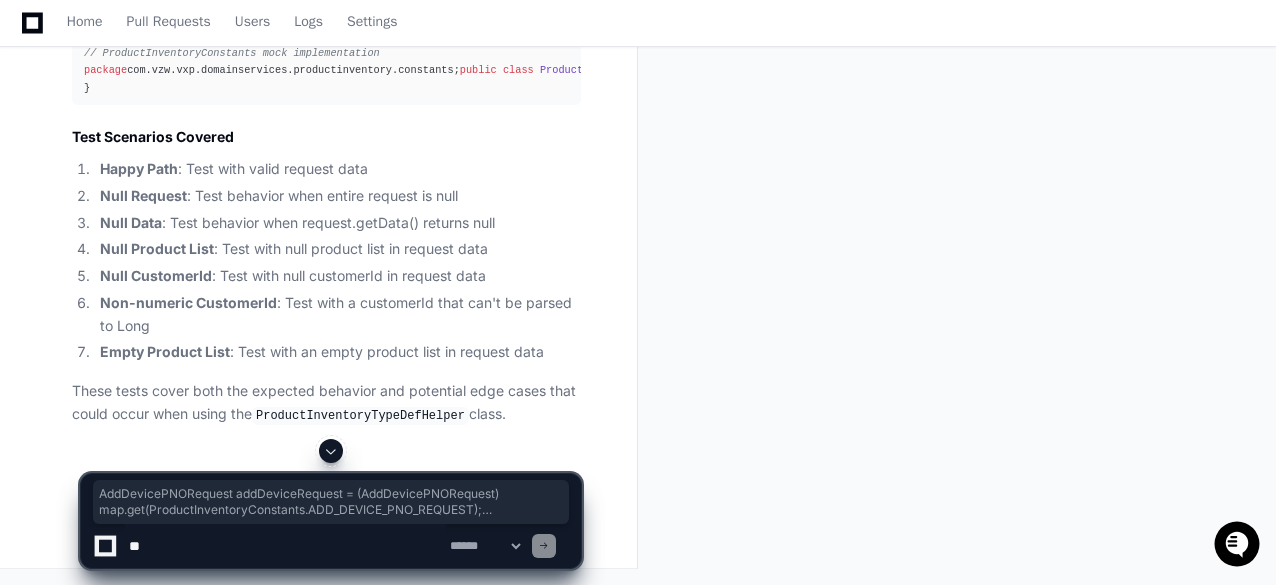 drag, startPoint x: 121, startPoint y: 167, endPoint x: 101, endPoint y: 77, distance: 92.19544 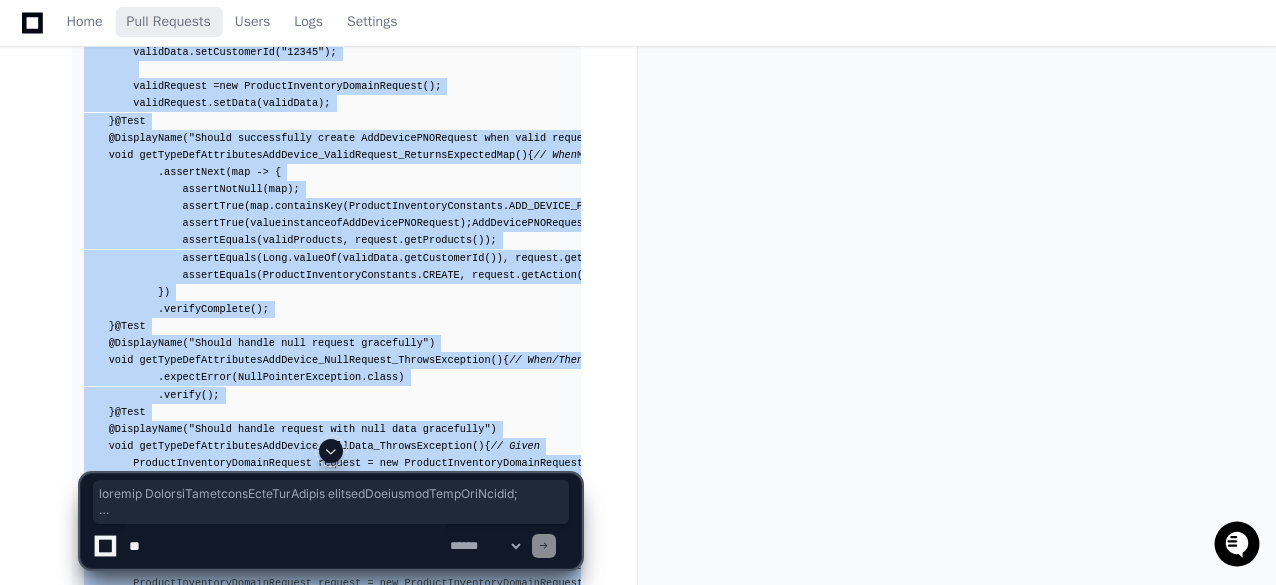 scroll, scrollTop: 1446, scrollLeft: 0, axis: vertical 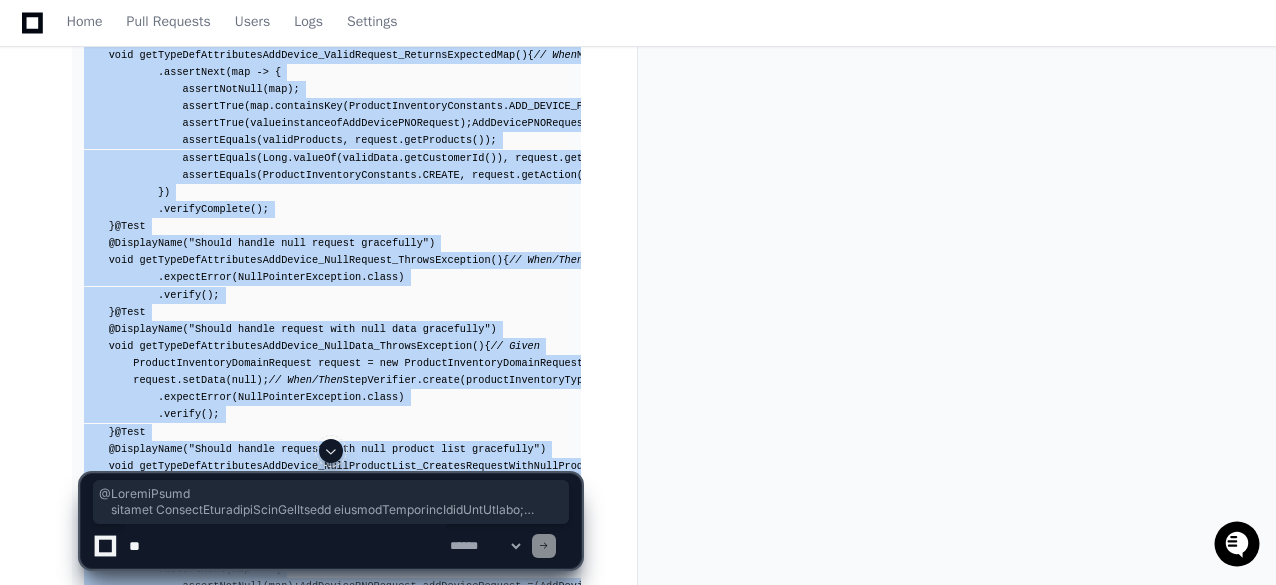 copy on "@InjectMocks
private  ProductInventoryTypeDefHelper productInventoryTypeDefHelper;
private  ProductInventoryDomainRequest validRequest;
private  ProductInventoryDomainRequest.Data validData;
private  List<Object> validProducts;
@BeforeEach
void   setUp ()  {
// Set up test data
validProducts =  new   ArrayList <>();
validProducts.add( "product1" );
validData =  new   ProductInventoryDomainRequest .Data();
validData.setProduct(validProducts);
validData.setCustomerId( "12345" );
validRequest =  new   ProductInventoryDomainRequest ();
validRequest.setData(validData);
}
@Test
@DisplayName("Should successfully create AddDevicePNORequest when valid request is provided")
void   getTypeDefAttributesAddDevice_ValidRequest_ReturnsExpectedMap ()  {
// When
Mono<Map<String, Object>> resultMono = productInventoryTypeDefHelper.getTypeDefAttributesAddDevice(validRequest);
// ..." 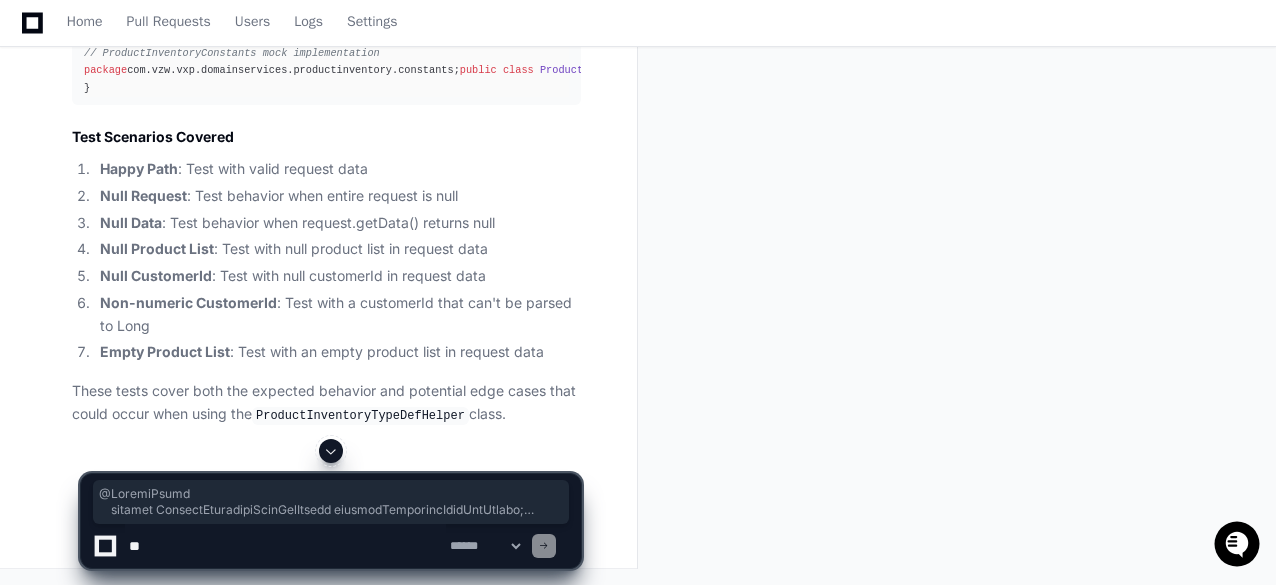 scroll, scrollTop: 4246, scrollLeft: 0, axis: vertical 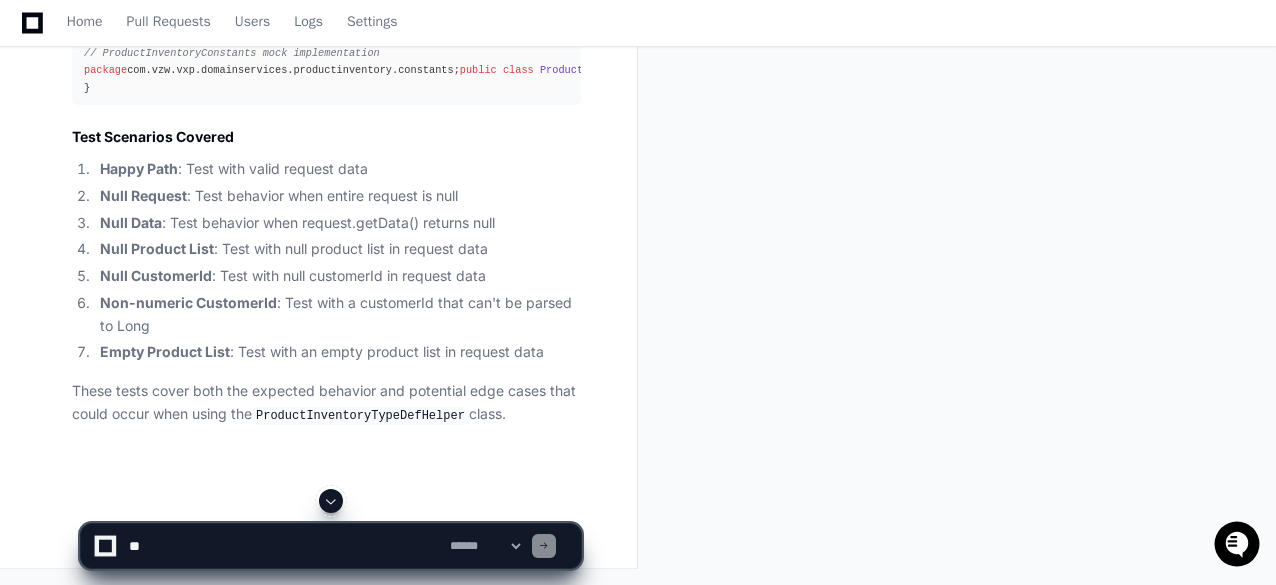 click on "// ProductInventoryDomainRequest mock implementation
package  com.vzw.vxp.domainservices.productinventory.domain.model.productinventory;
import  java.util.List;
public   class   ProductInventoryDomainRequest  {
private  Data data;
public  Data  getData ()  {
return  data;
}
public   void   setData (Data data)  {
this .data = data;
}
public   static   class   Data  {
private  List<Object> product;
private  String customerId;
public  List<Object>  getProduct ()  {
return  product;
}
public   void   setProduct (List<Object> product)  {
this .product = product;
}
public  String  getCustomerId ()  {
return  customerId;
}
public   void   setCustomerId (String customerId)  {
this .customerId = customerId;
}
}
}" 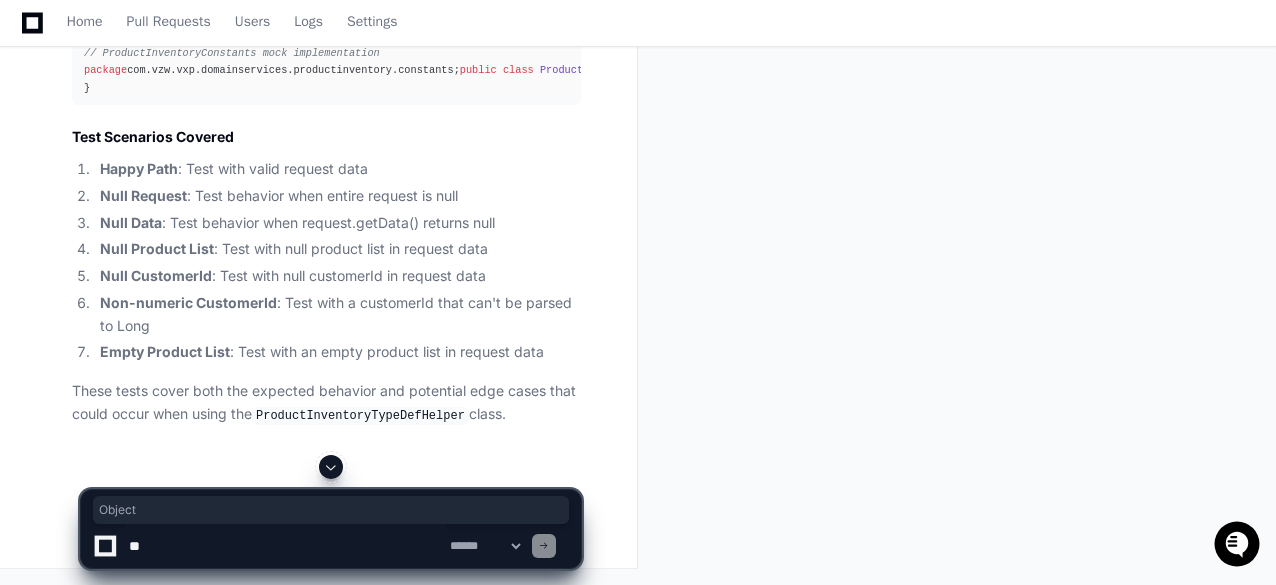 click on "// ProductInventoryDomainRequest mock implementation
package  com.vzw.vxp.domainservices.productinventory.domain.model.productinventory;
import  java.util.List;
public   class   ProductInventoryDomainRequest  {
private  Data data;
public  Data  getData ()  {
return  data;
}
public   void   setData (Data data)  {
this .data = data;
}
public   static   class   Data  {
private  List<Object> product;
private  String customerId;
public  List<Object>  getProduct ()  {
return  product;
}
public   void   setProduct (List<Object> product)  {
this .product = product;
}
public  String  getCustomerId ()  {
return  customerId;
}
public   void   setCustomerId (String customerId)  {
this .customerId = customerId;
}
}
}" 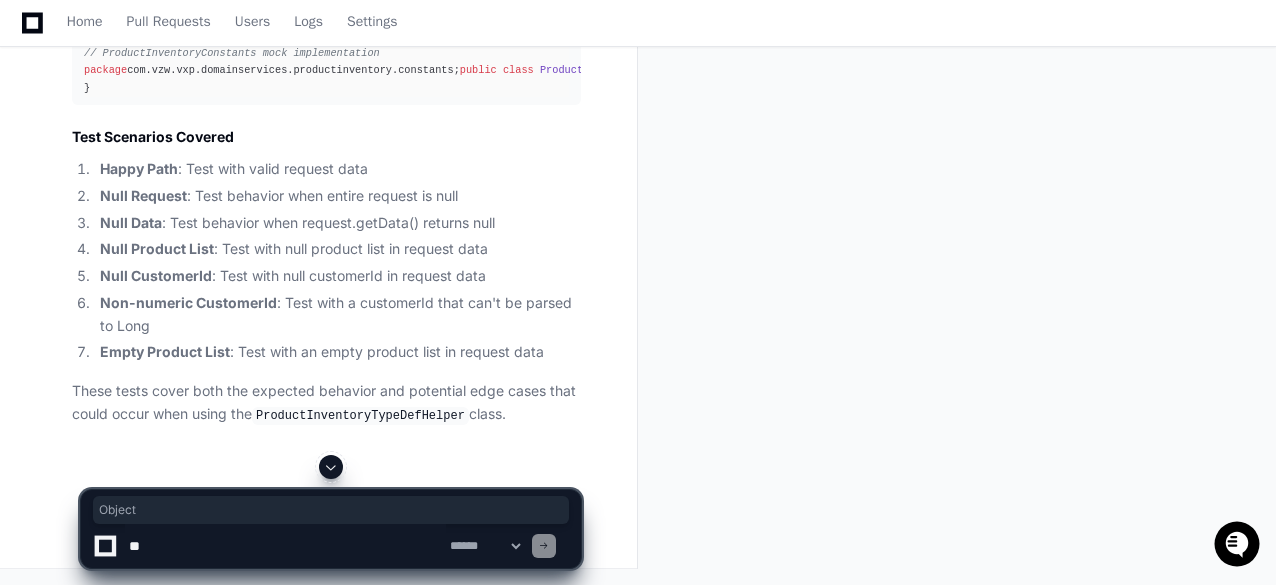 scroll, scrollTop: 4809, scrollLeft: 0, axis: vertical 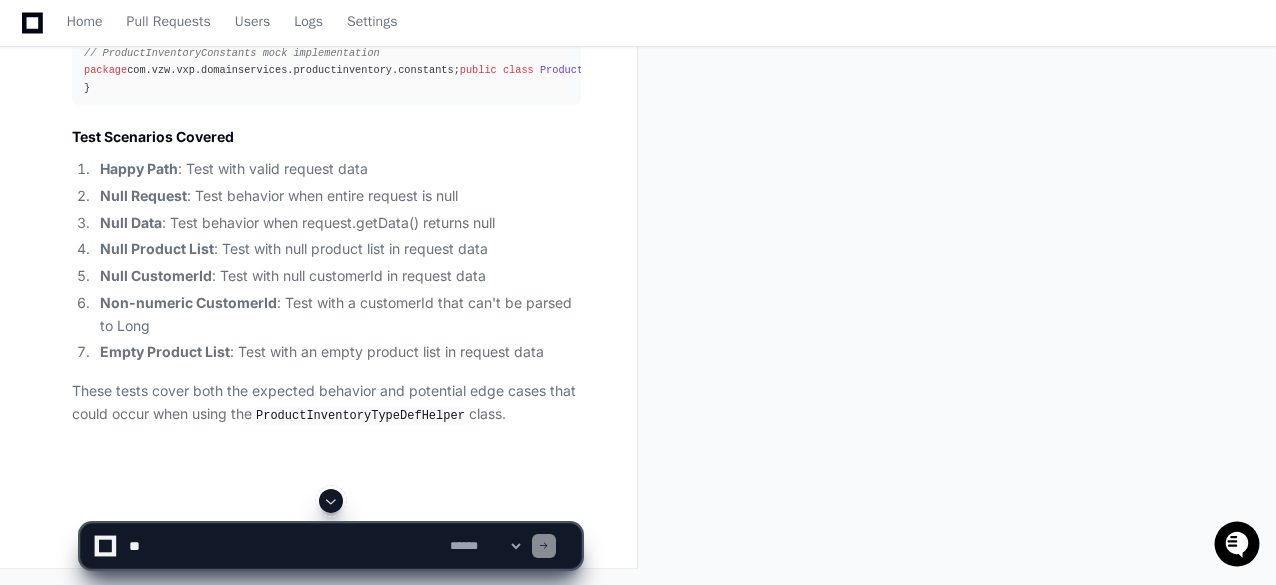 click on "AddDevicePNORequest" 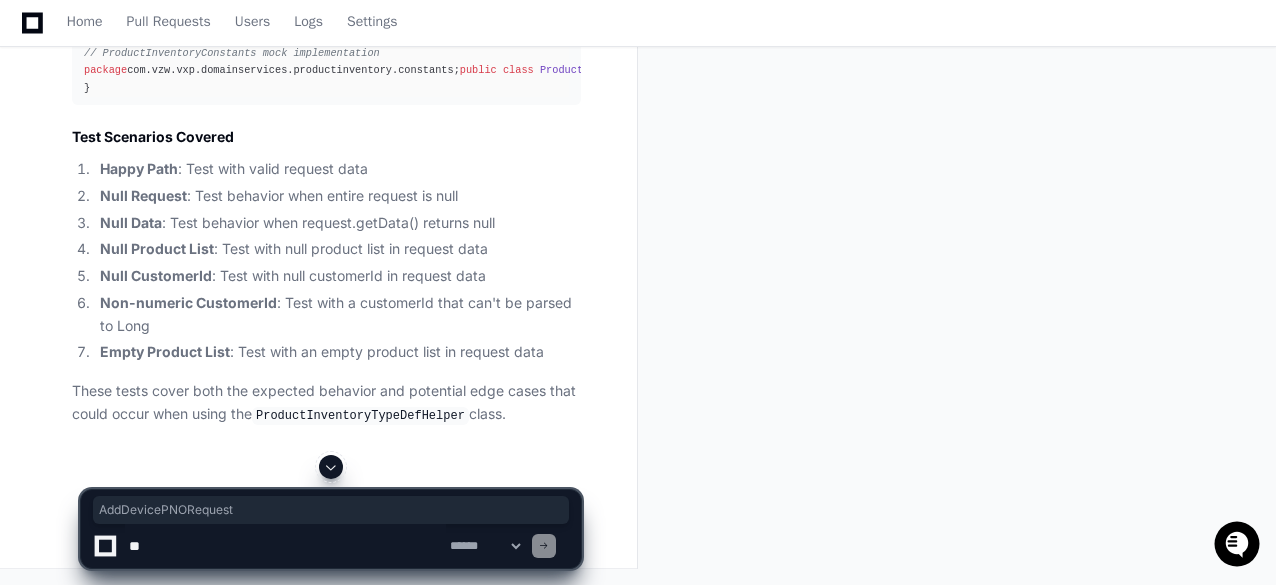 click on "AddDevicePNORequest" 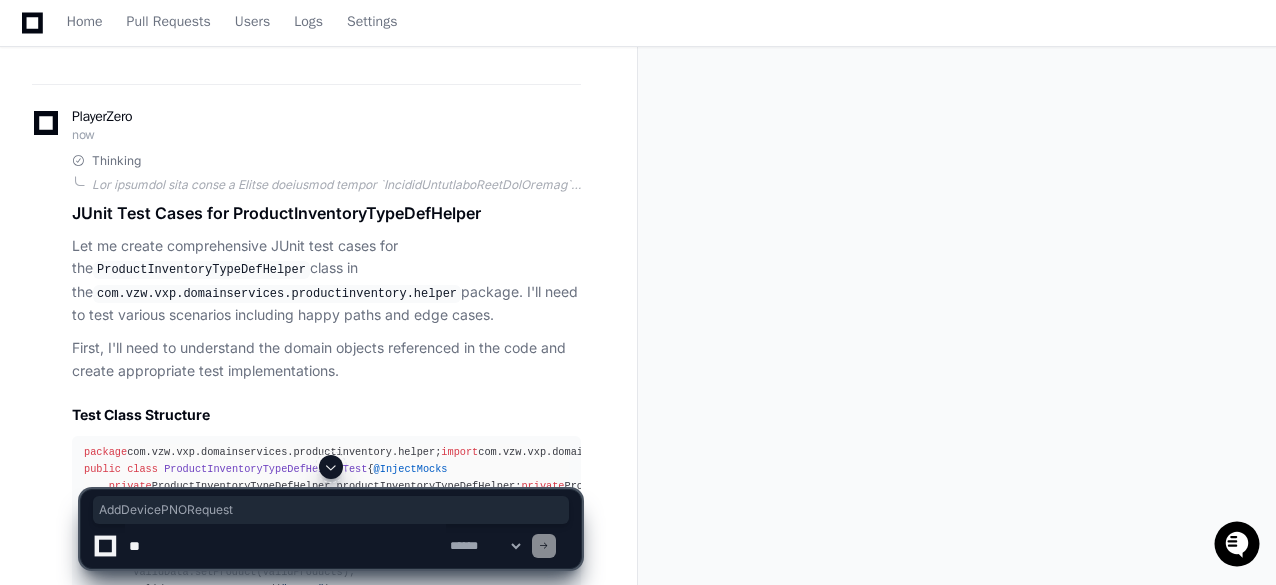 scroll, scrollTop: 609, scrollLeft: 0, axis: vertical 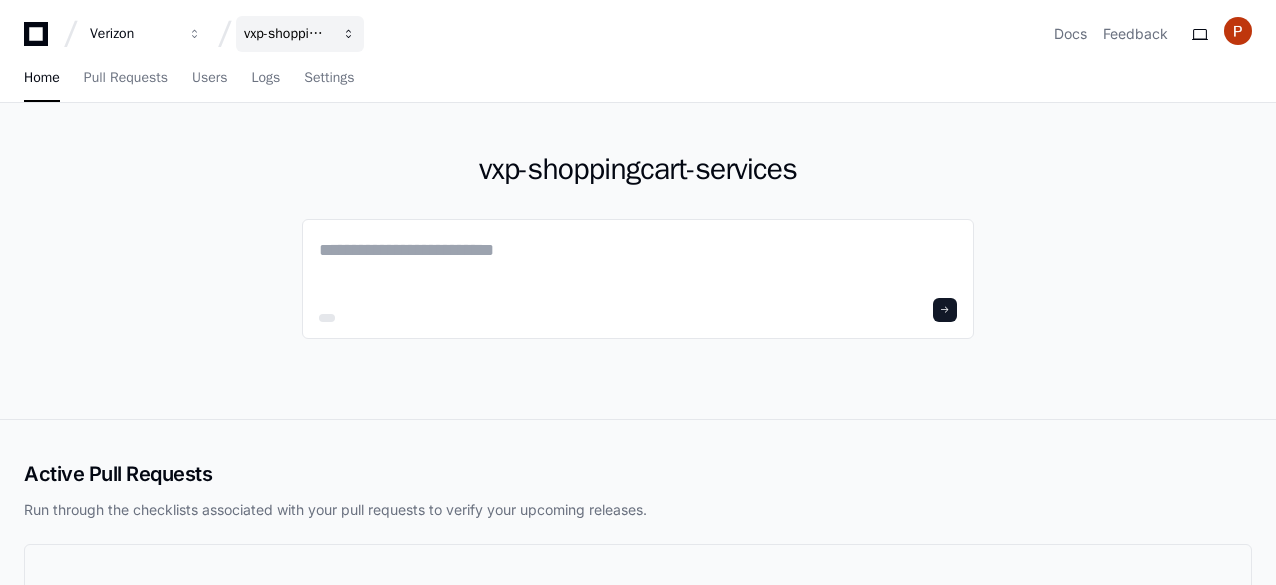 click on "vxp-shoppingcart-services" at bounding box center (133, 34) 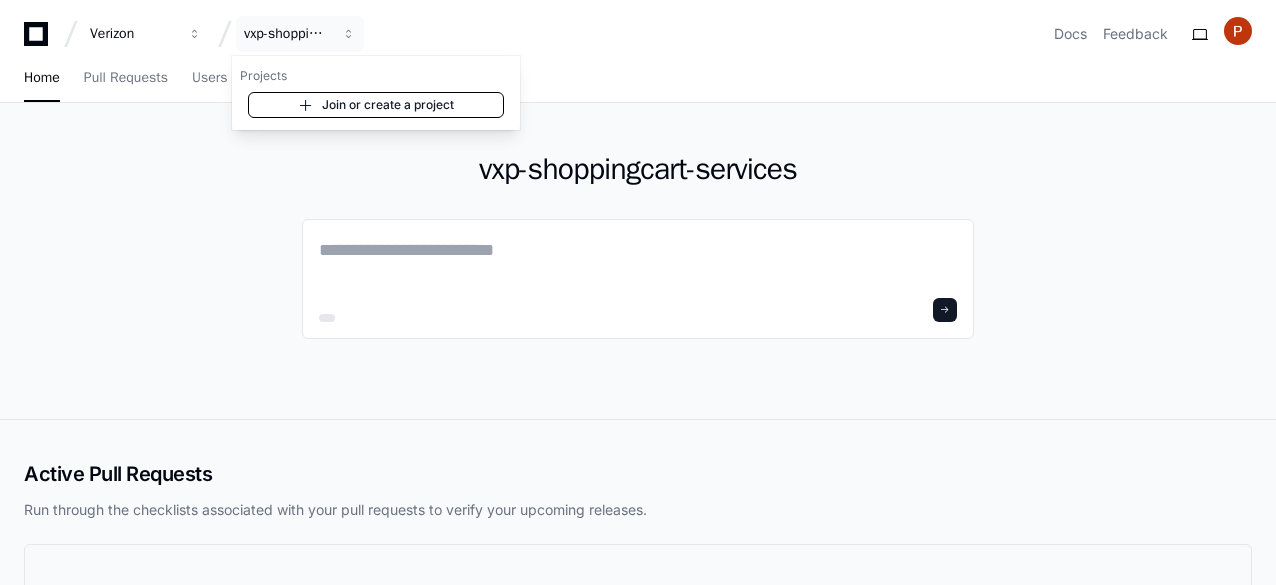 click on "Join or create a project" at bounding box center (376, 105) 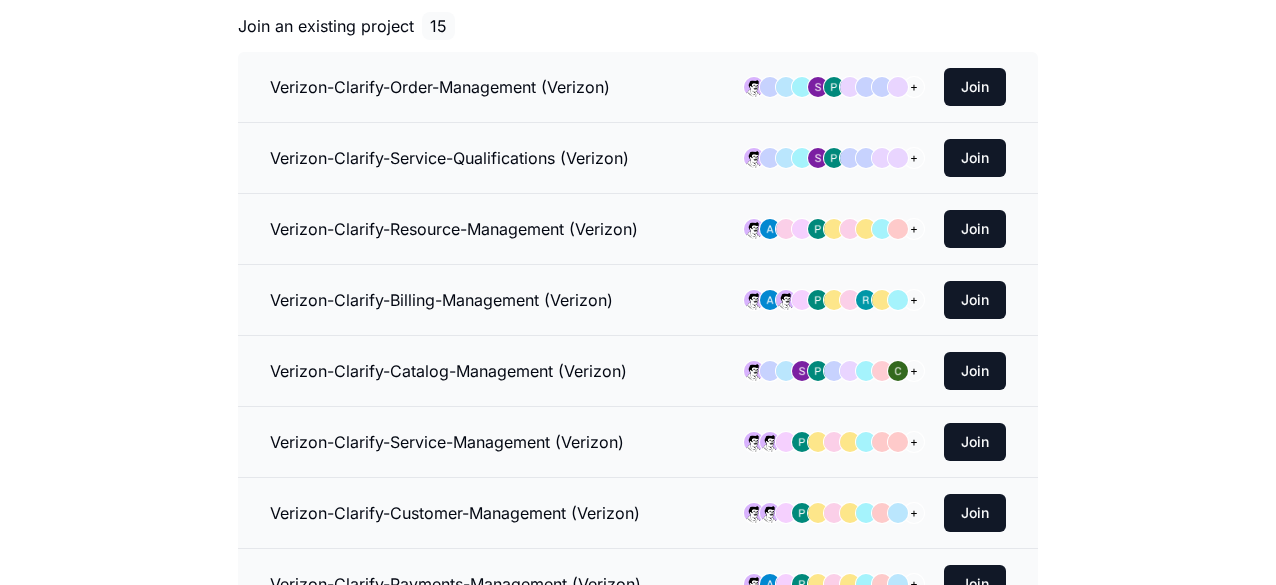 scroll, scrollTop: 0, scrollLeft: 0, axis: both 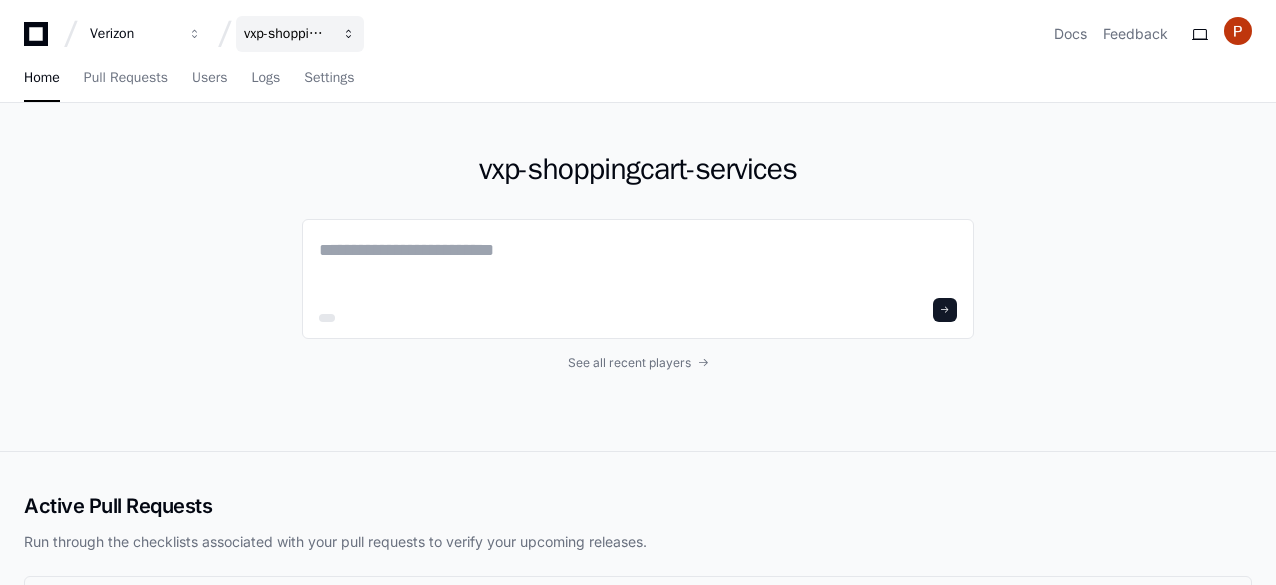 click on "vxp-shoppingcart-services" at bounding box center [133, 34] 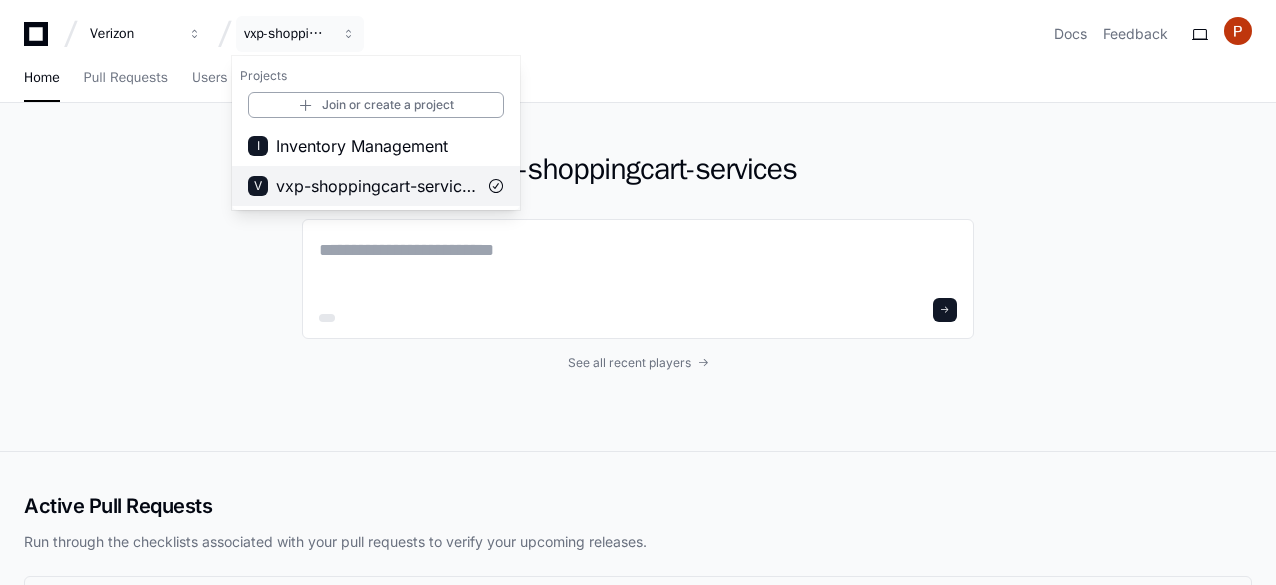 click on "vxp-shoppingcart-services" at bounding box center [376, 186] 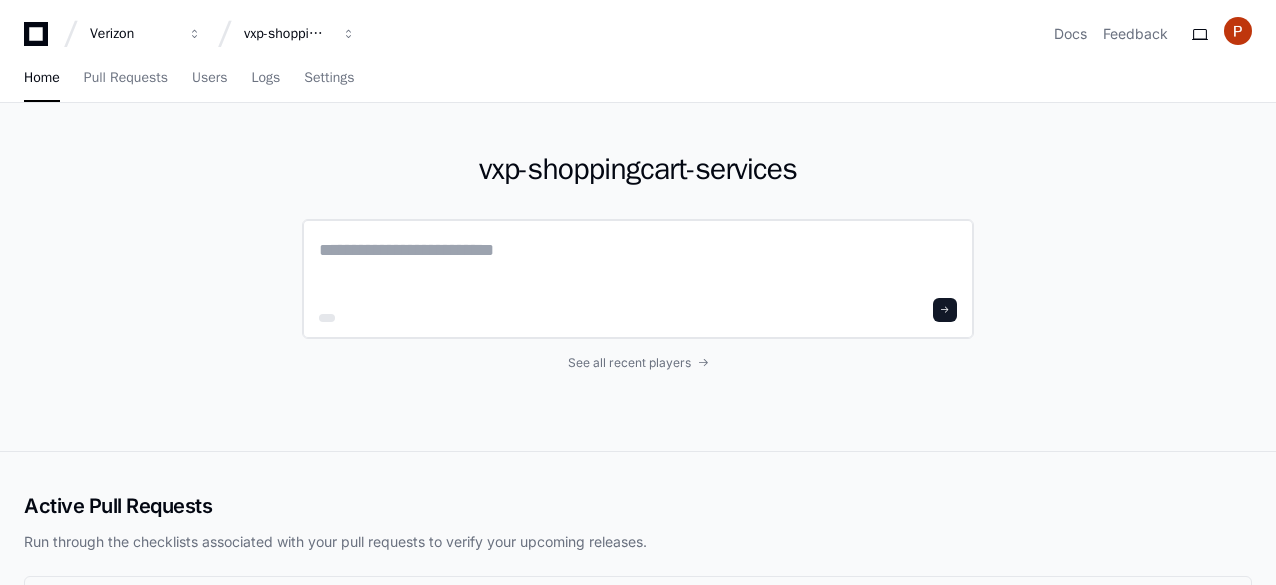 click 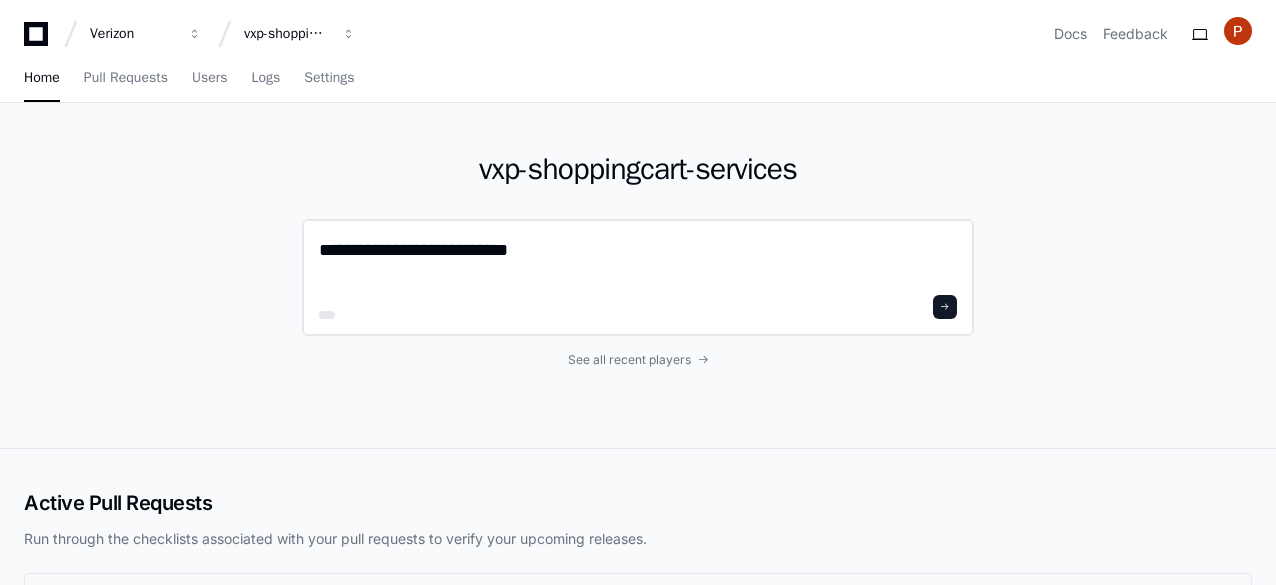 scroll, scrollTop: 0, scrollLeft: 0, axis: both 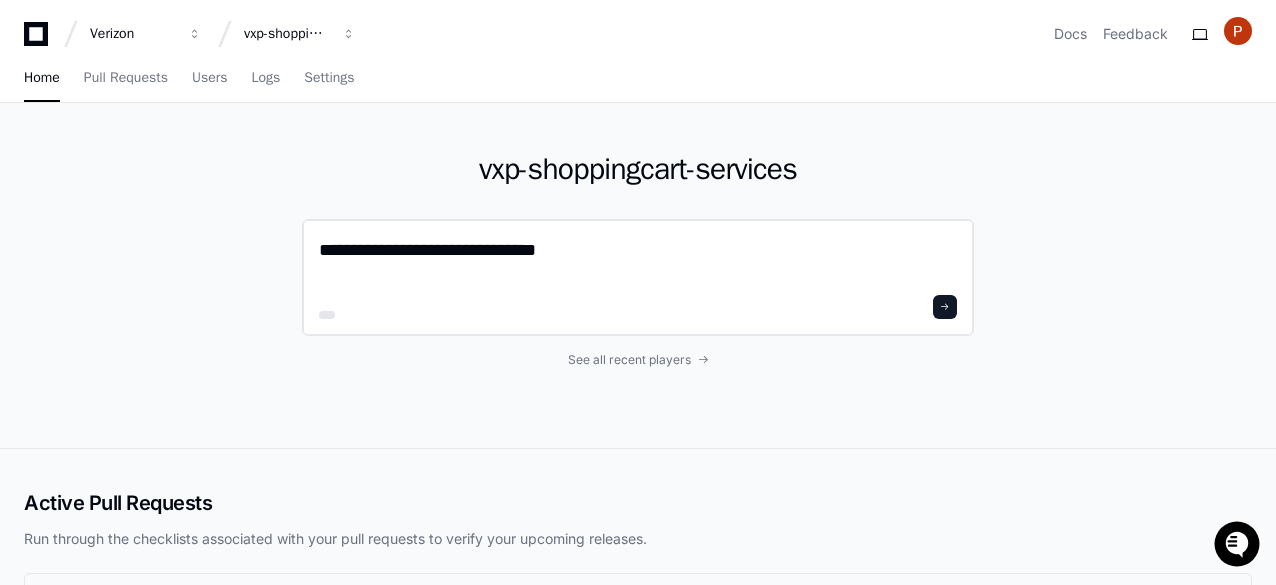 paste on "**********" 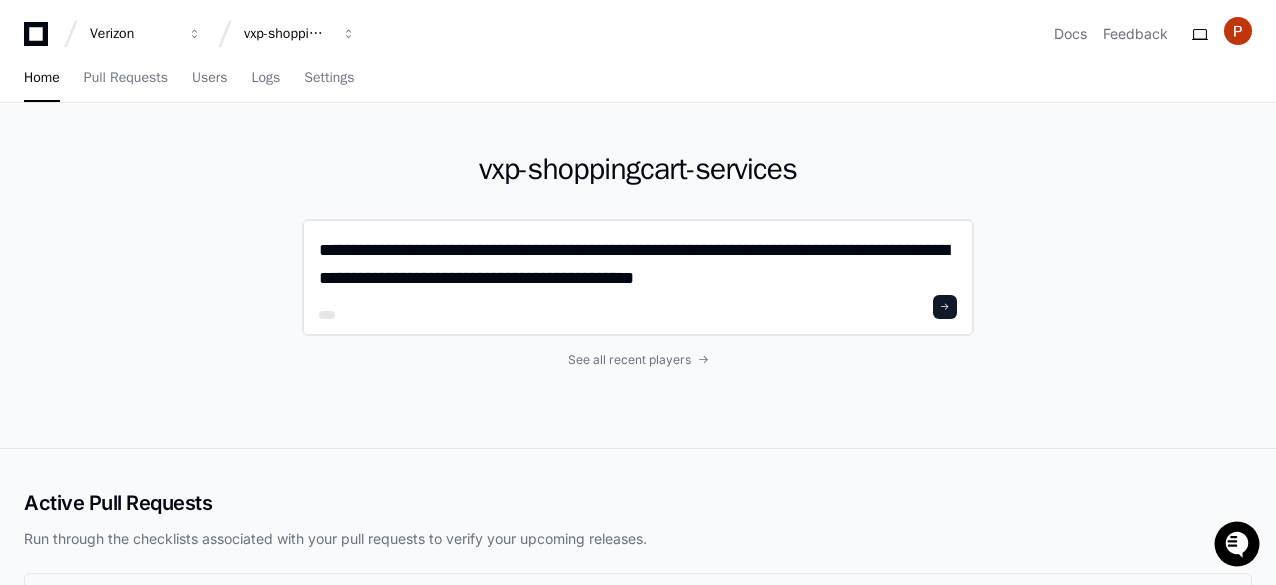 scroll, scrollTop: 0, scrollLeft: 0, axis: both 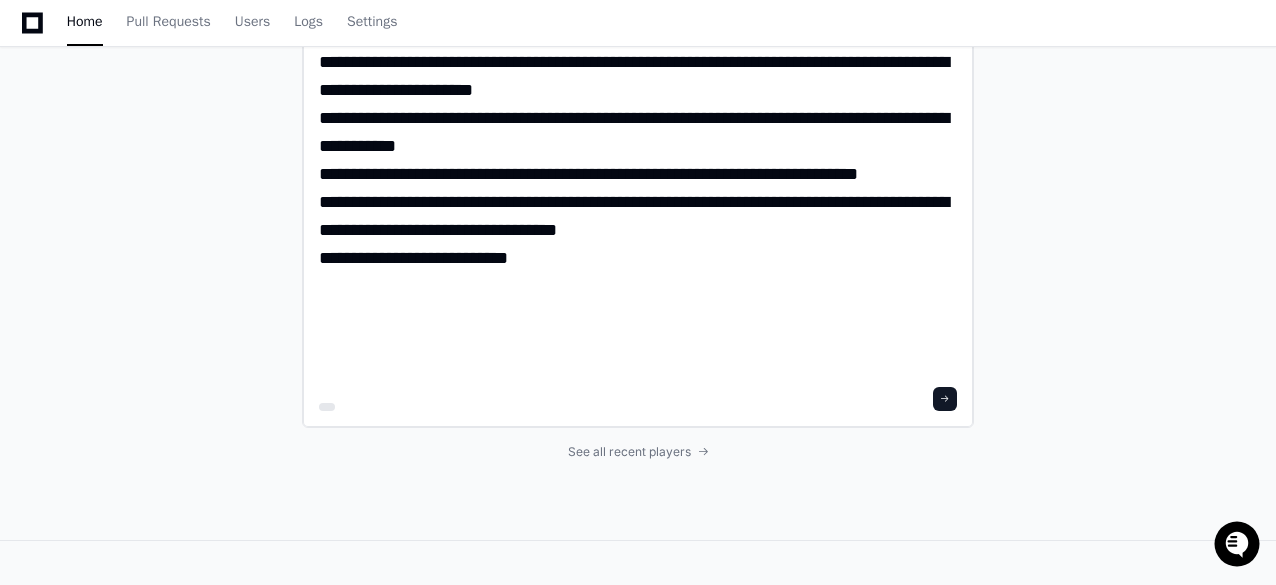 type on "**********" 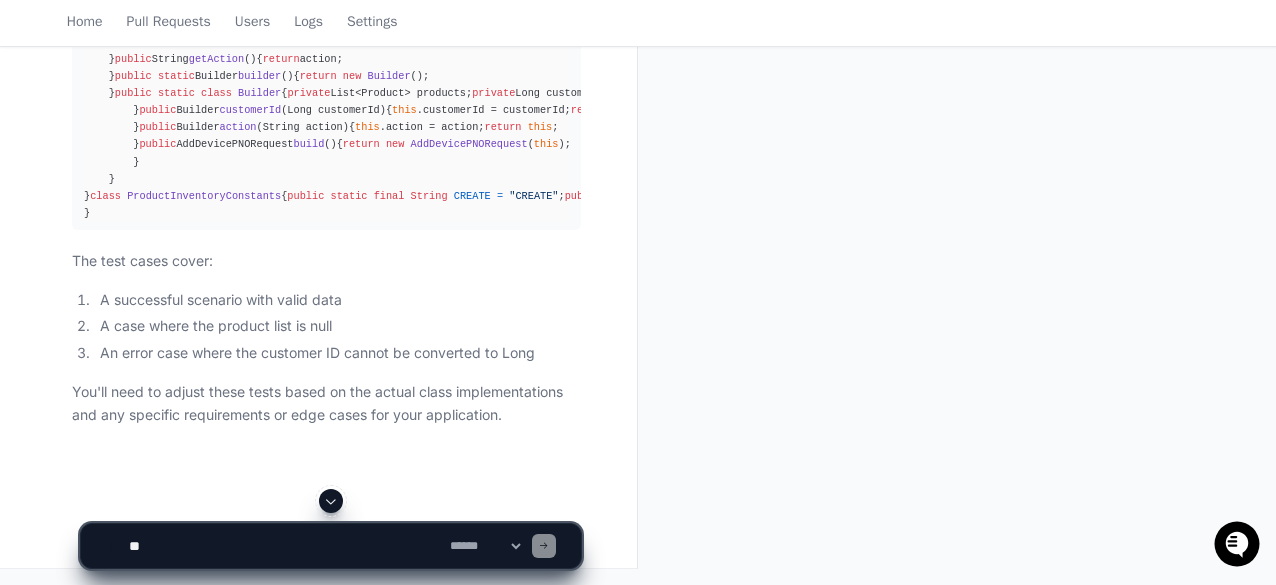 scroll, scrollTop: 4778, scrollLeft: 0, axis: vertical 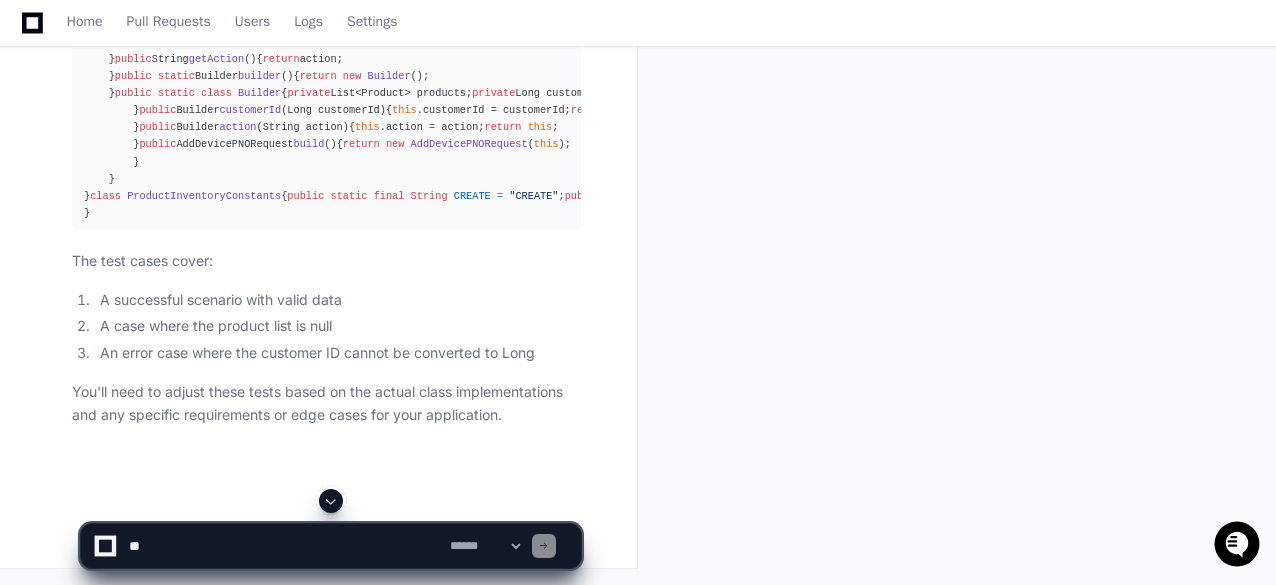 click on "ProductInventoryConstants" 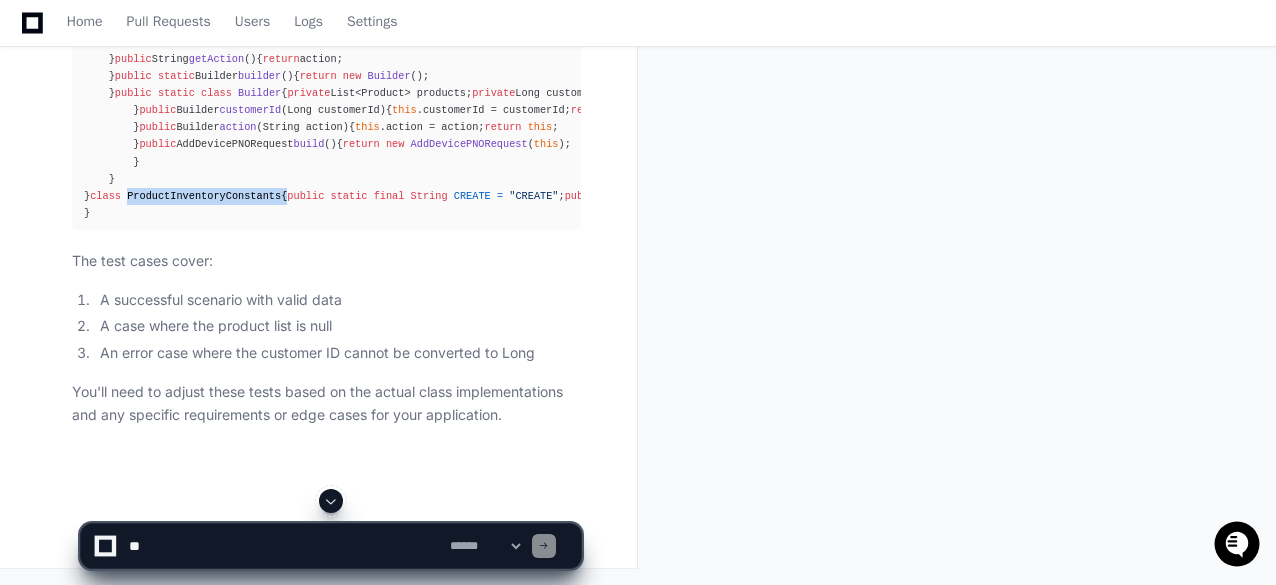 click on "ProductInventoryConstants" 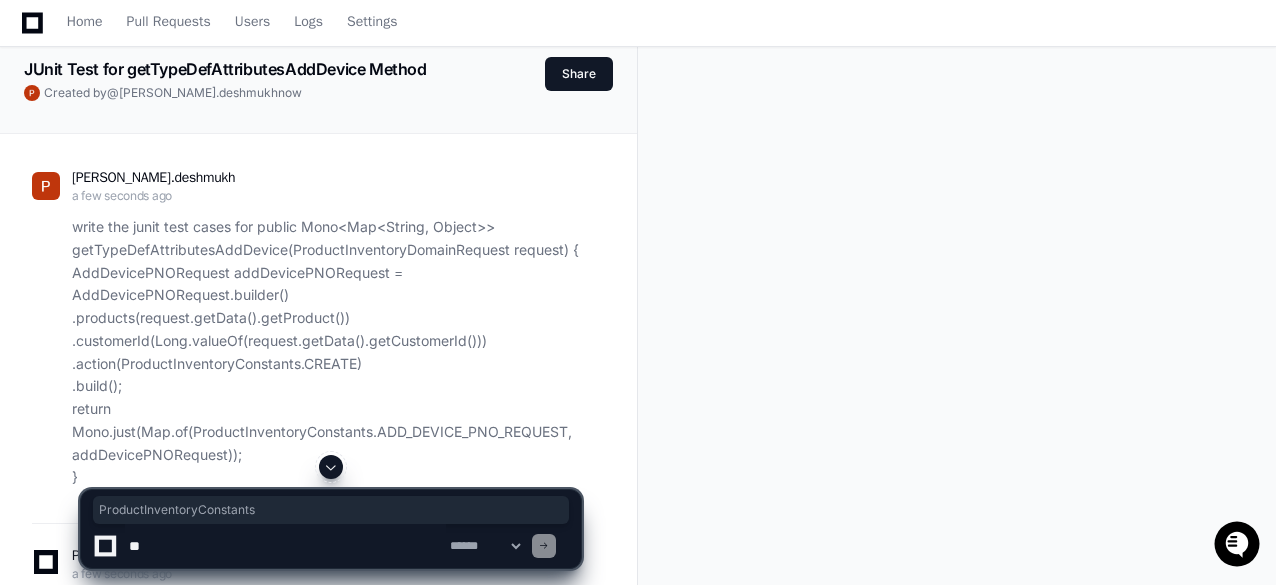 scroll, scrollTop: 0, scrollLeft: 0, axis: both 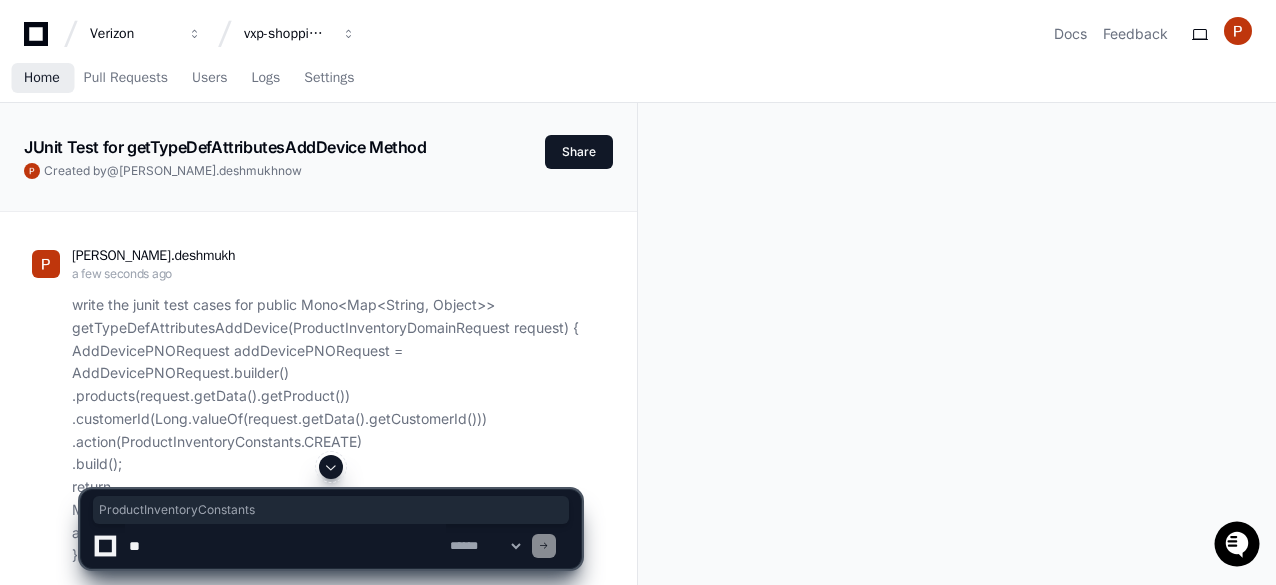 click on "Home" at bounding box center [42, 78] 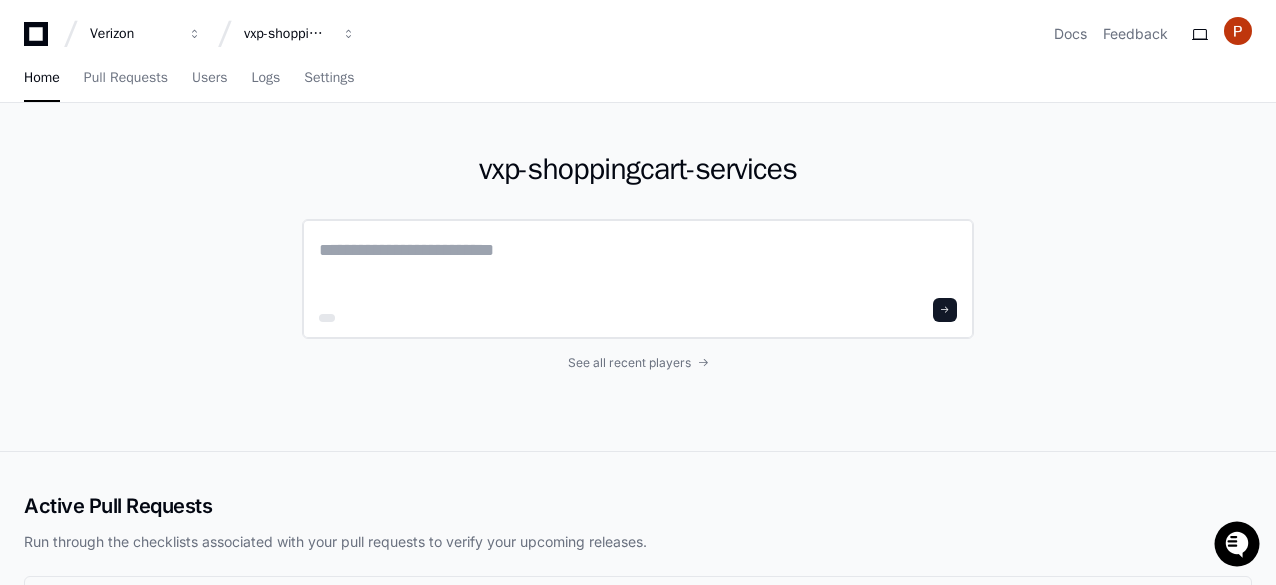 click 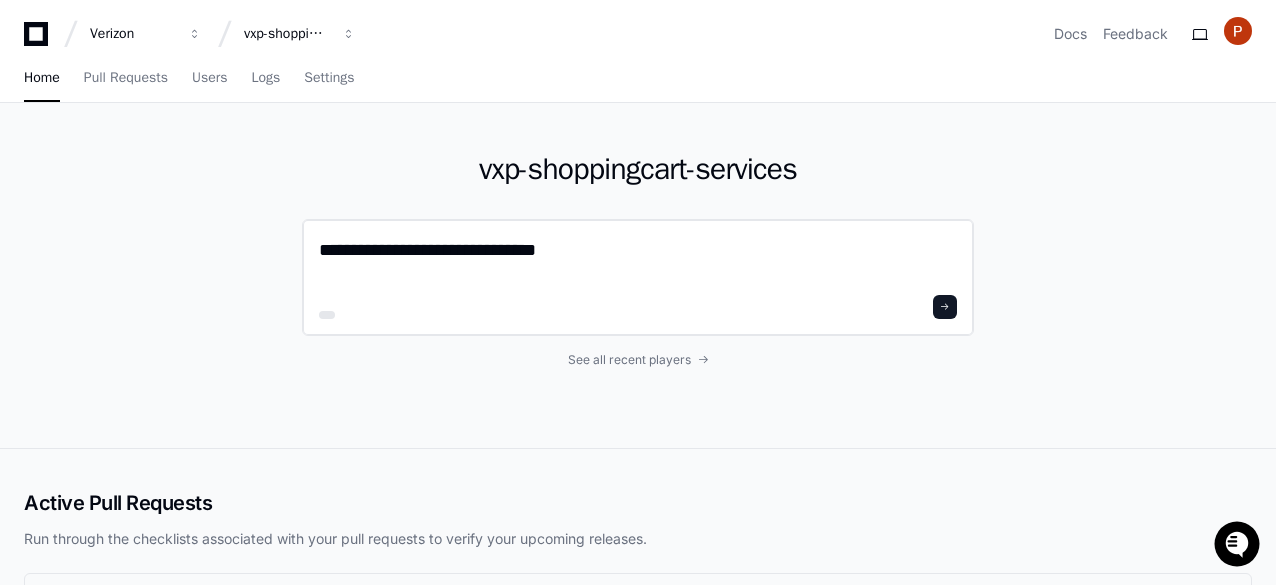 paste on "**********" 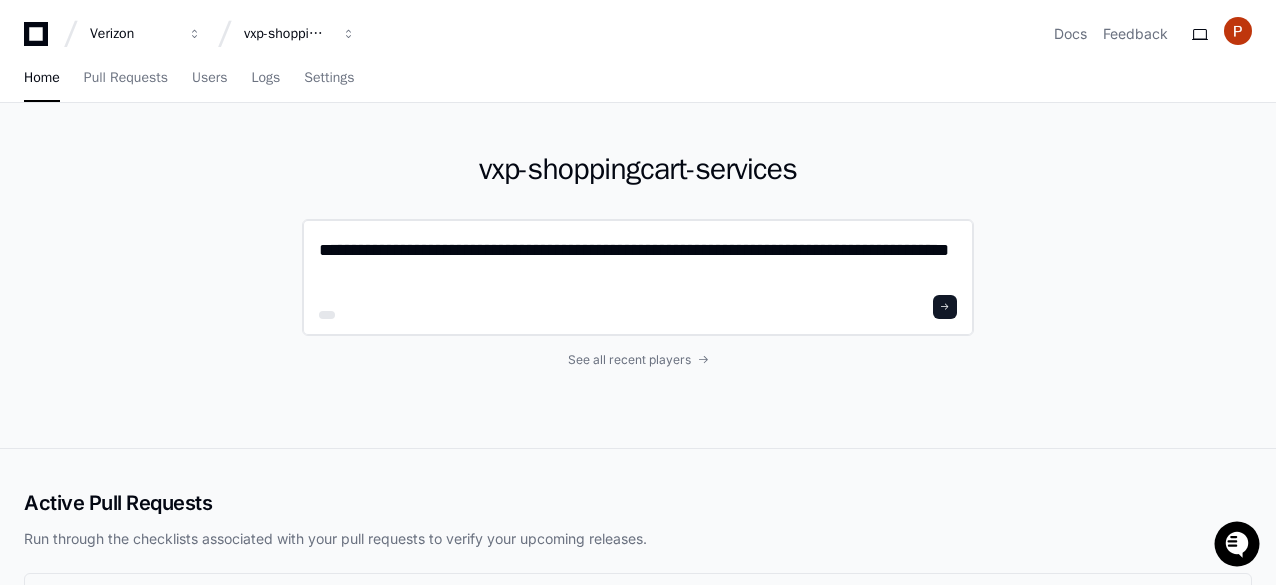 scroll, scrollTop: 0, scrollLeft: 0, axis: both 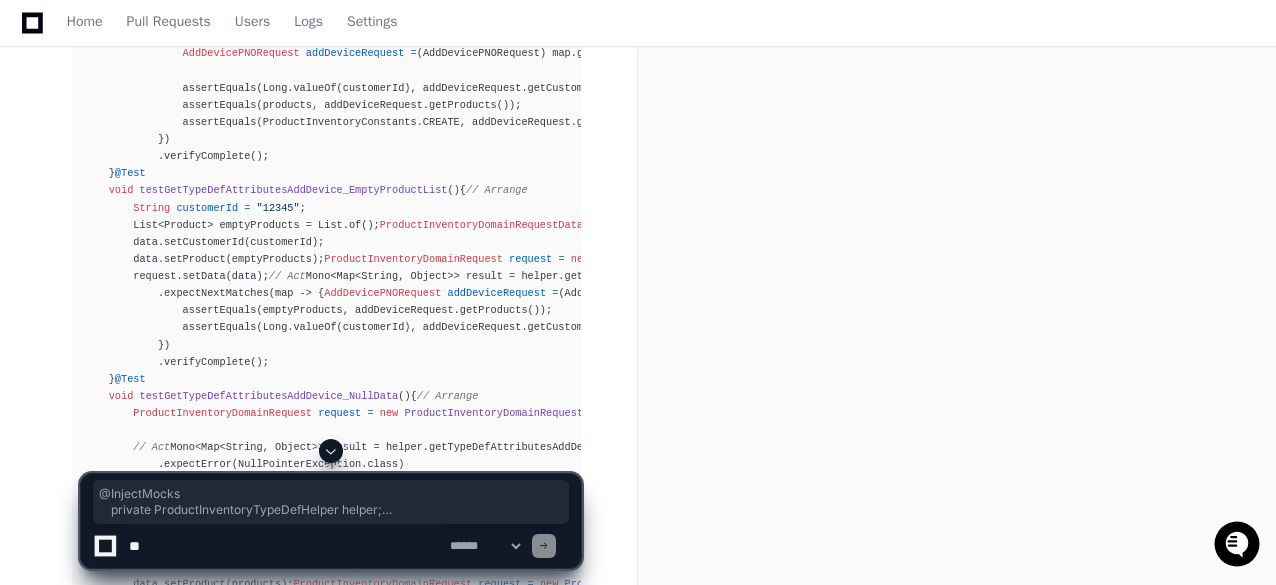 drag, startPoint x: 98, startPoint y: 210, endPoint x: 289, endPoint y: 407, distance: 274.39023 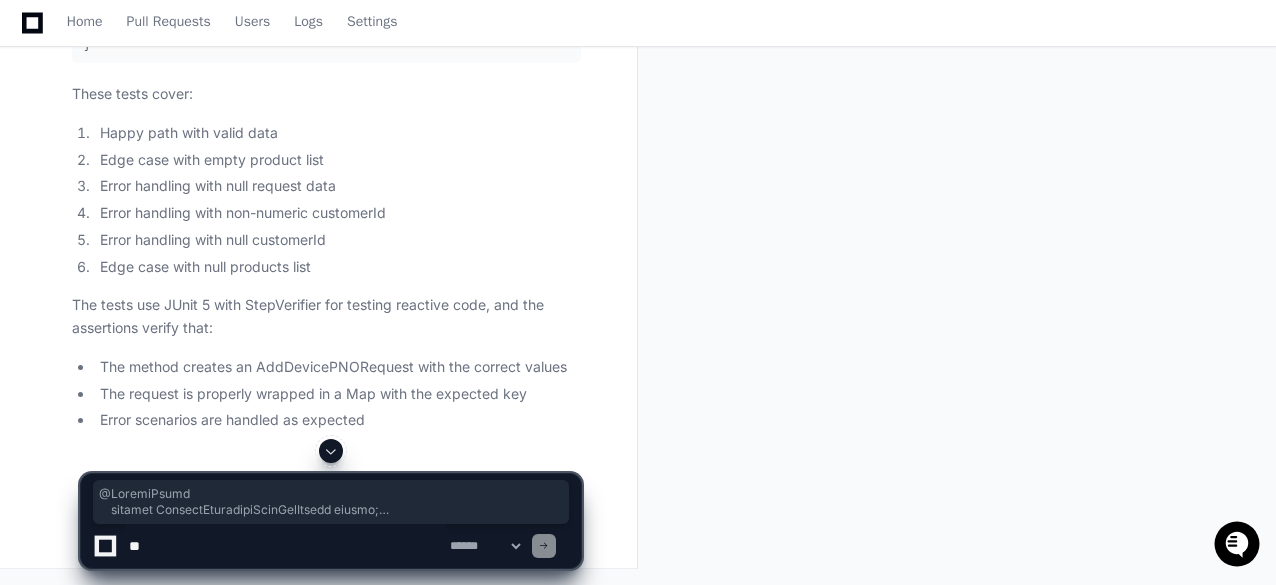scroll, scrollTop: 4099, scrollLeft: 0, axis: vertical 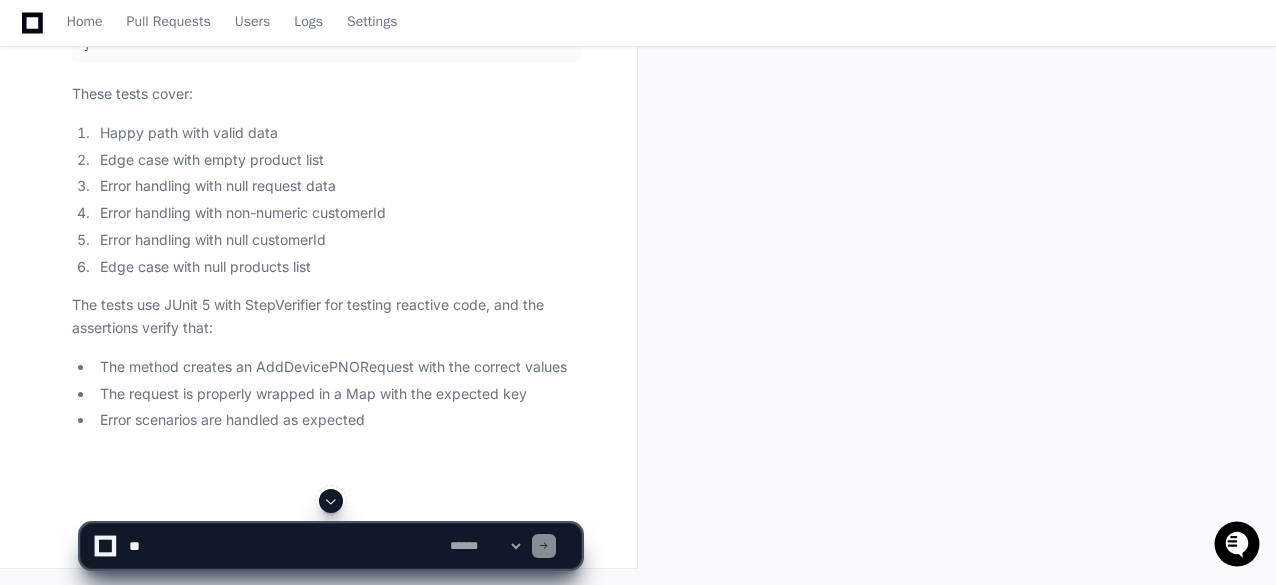 click on "ProductInventoryDomainRequestData" 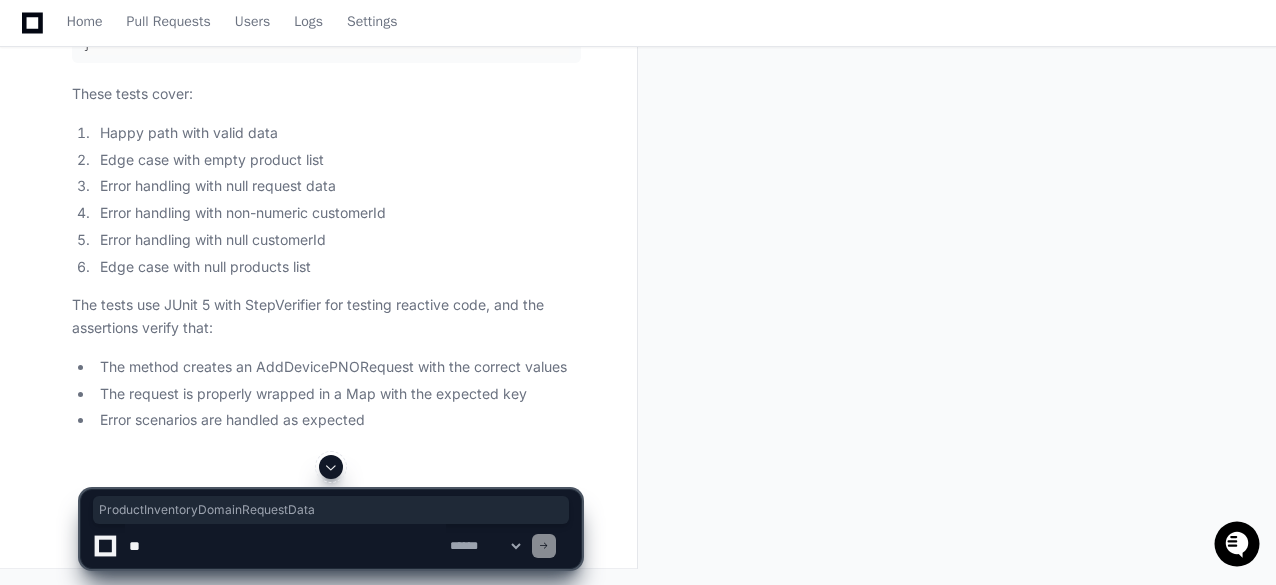 scroll, scrollTop: 2354, scrollLeft: 0, axis: vertical 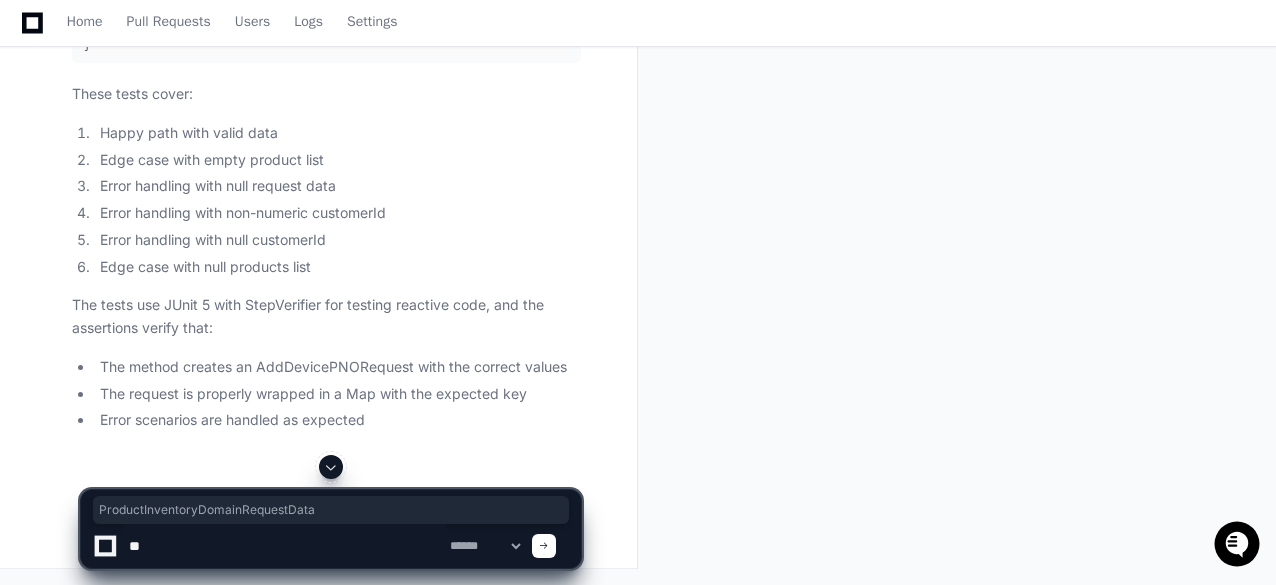 type on "*" 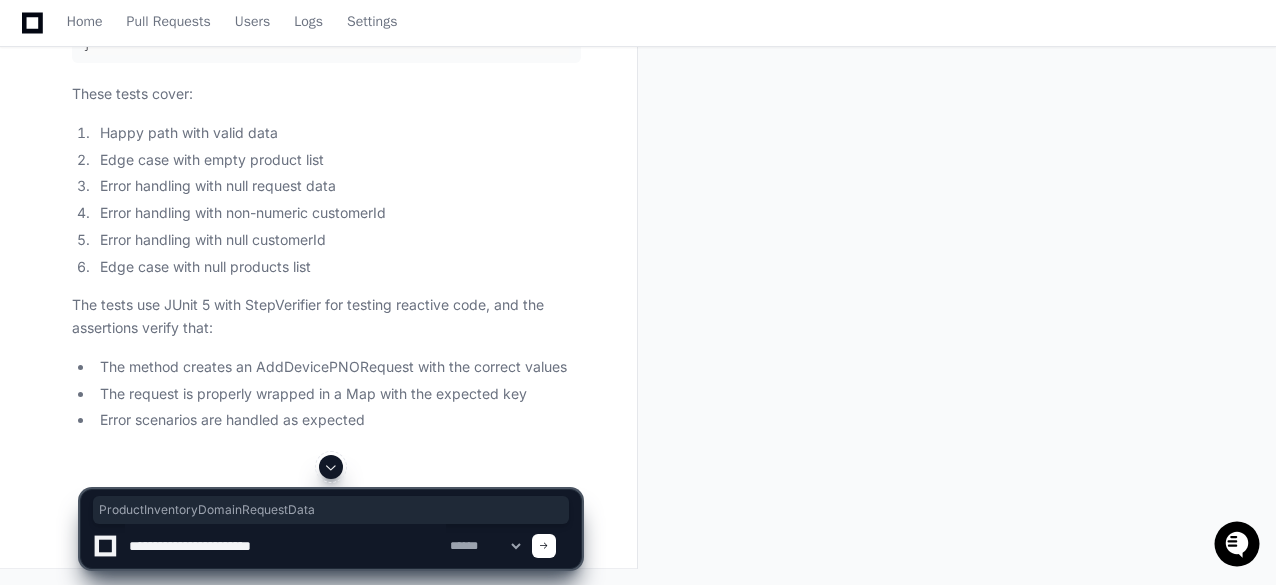 type on "**********" 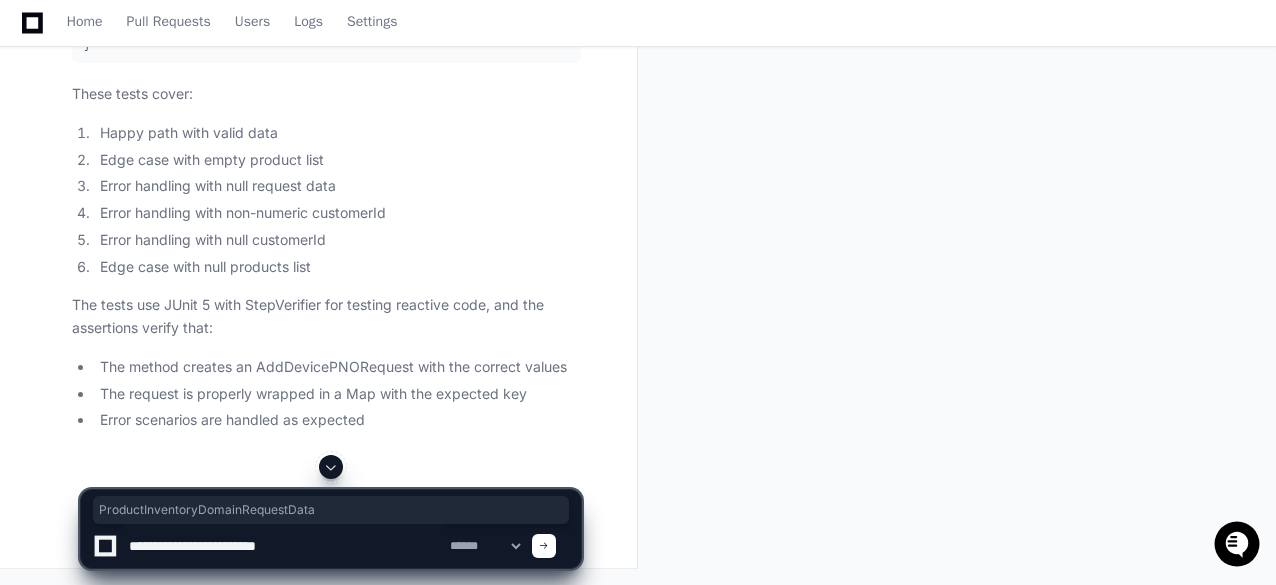 type 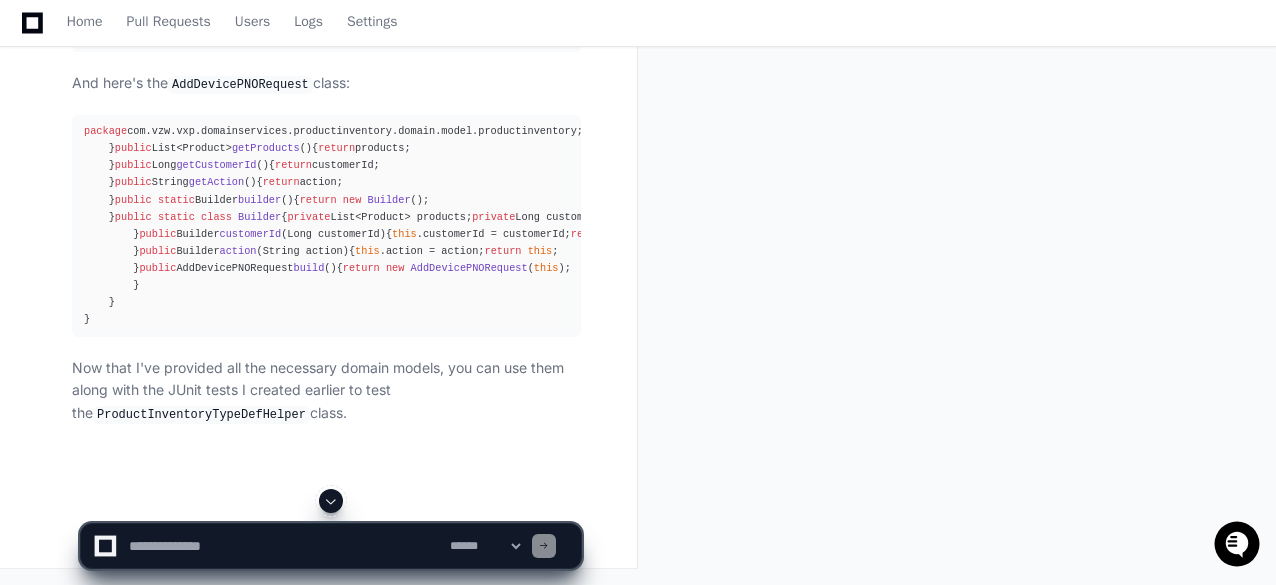 scroll, scrollTop: 5084, scrollLeft: 0, axis: vertical 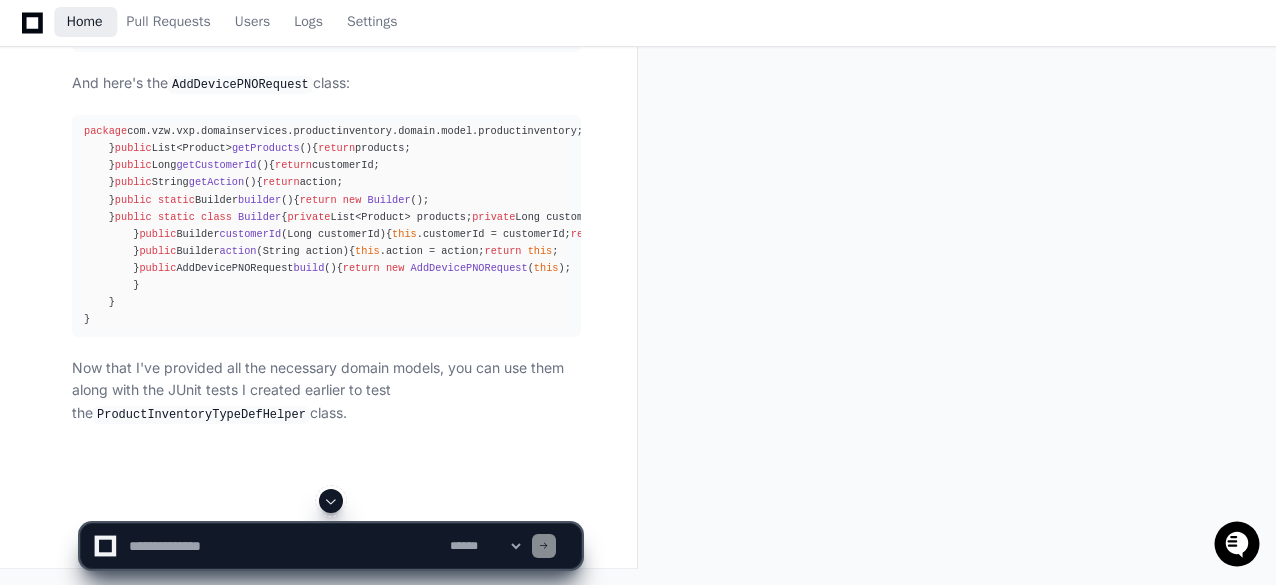 click on "Home" at bounding box center (85, 22) 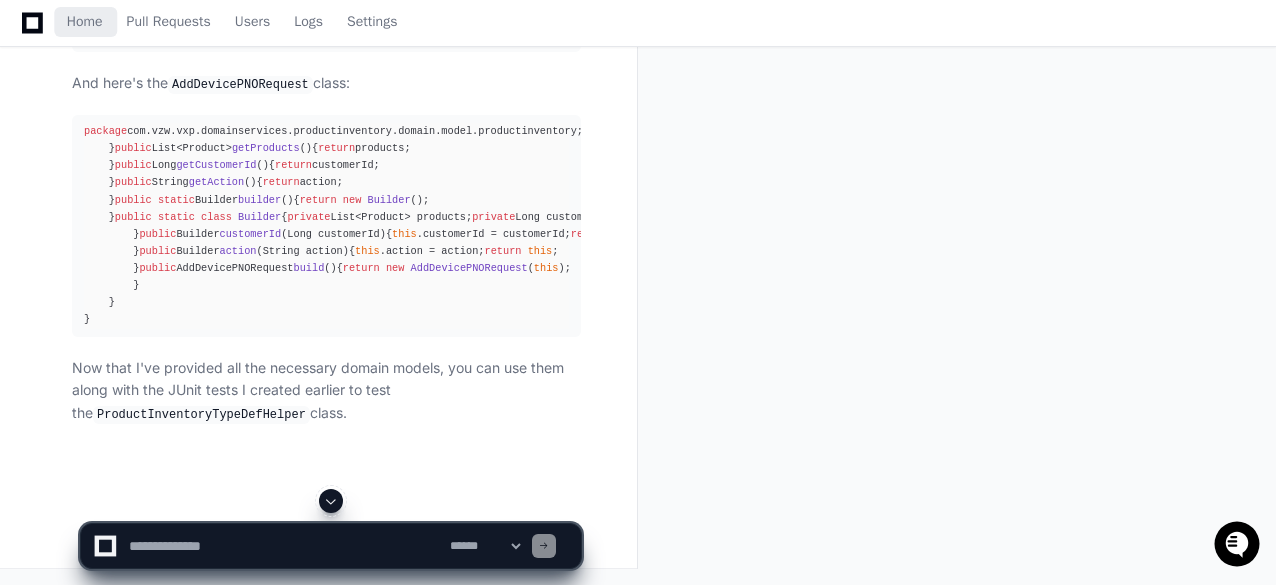scroll, scrollTop: 0, scrollLeft: 0, axis: both 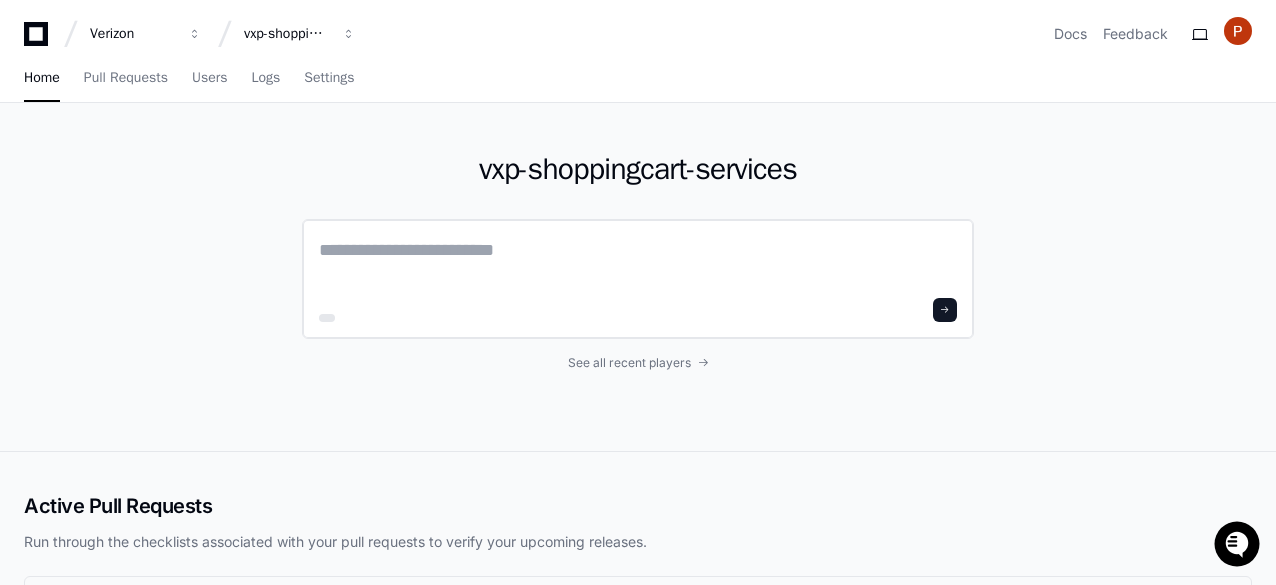 click 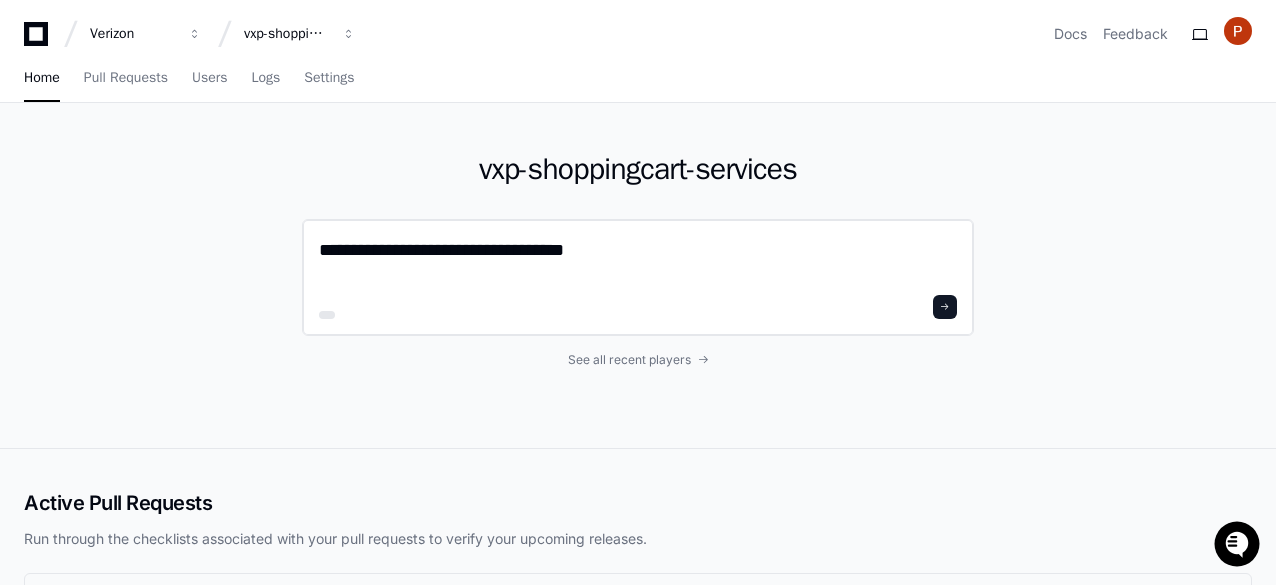 scroll, scrollTop: 0, scrollLeft: 0, axis: both 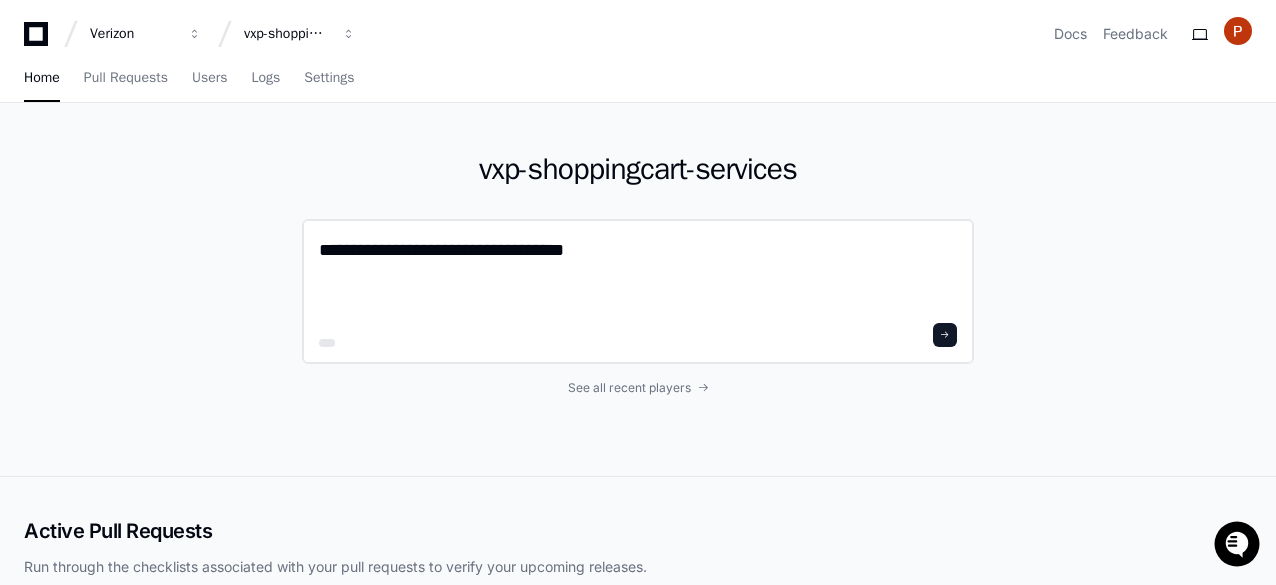 paste on "**********" 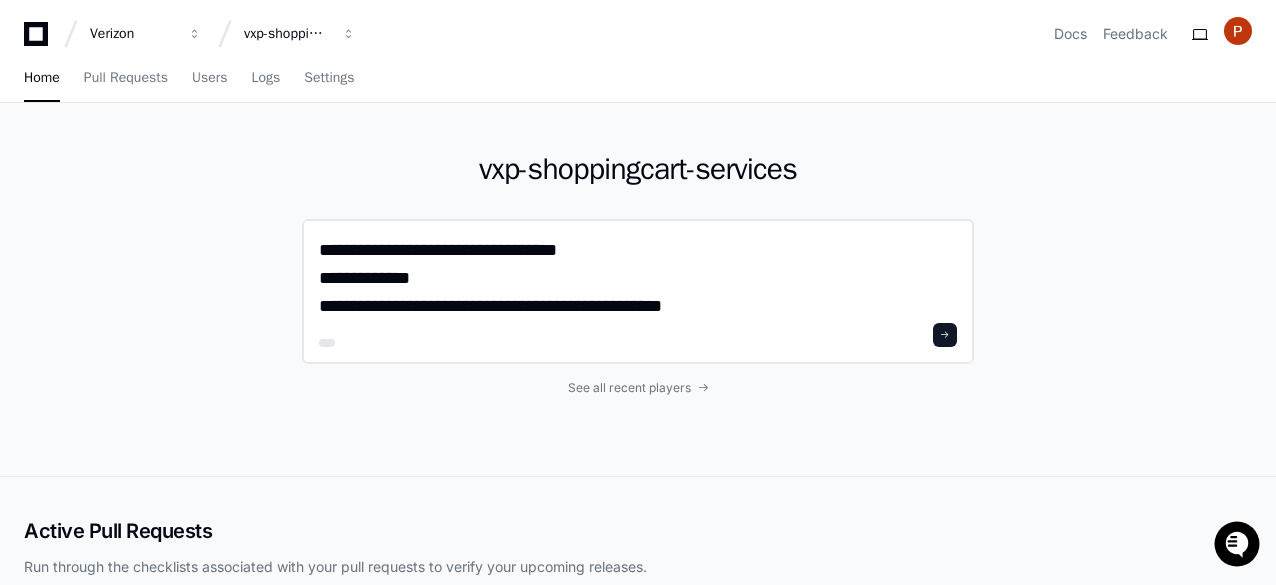 scroll, scrollTop: 0, scrollLeft: 0, axis: both 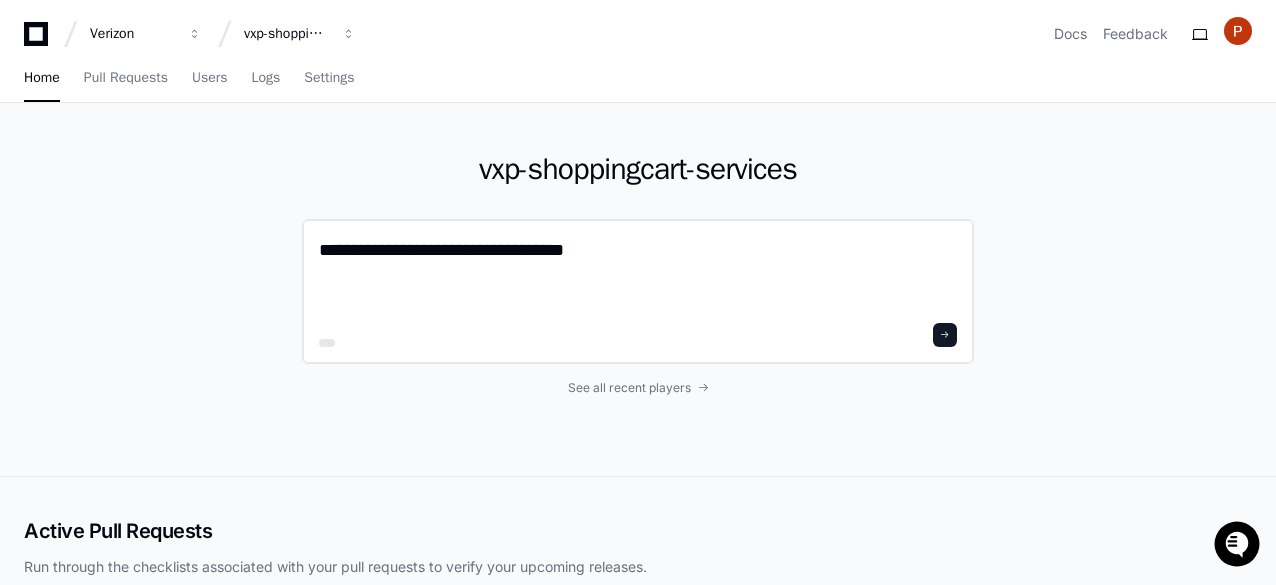 paste on "**********" 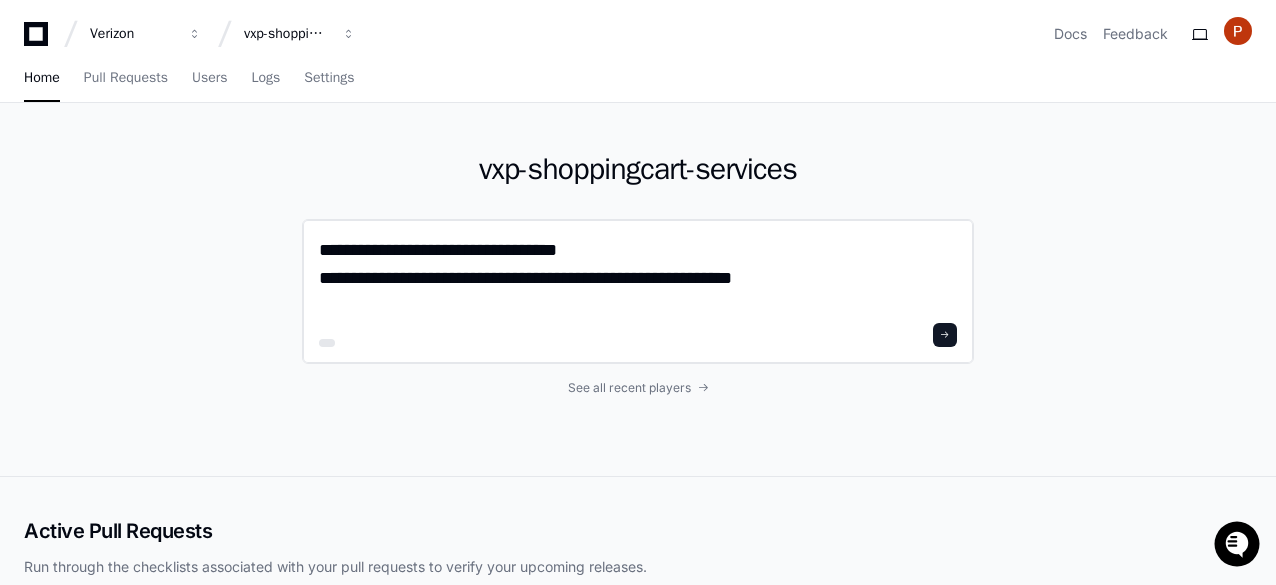 scroll, scrollTop: 0, scrollLeft: 0, axis: both 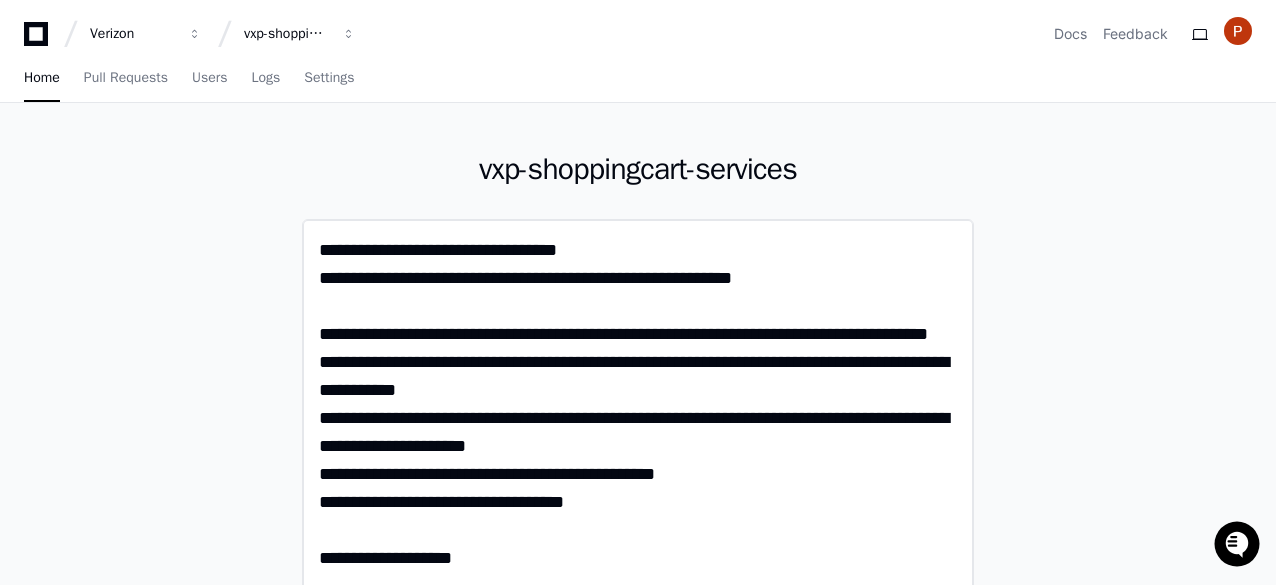 click 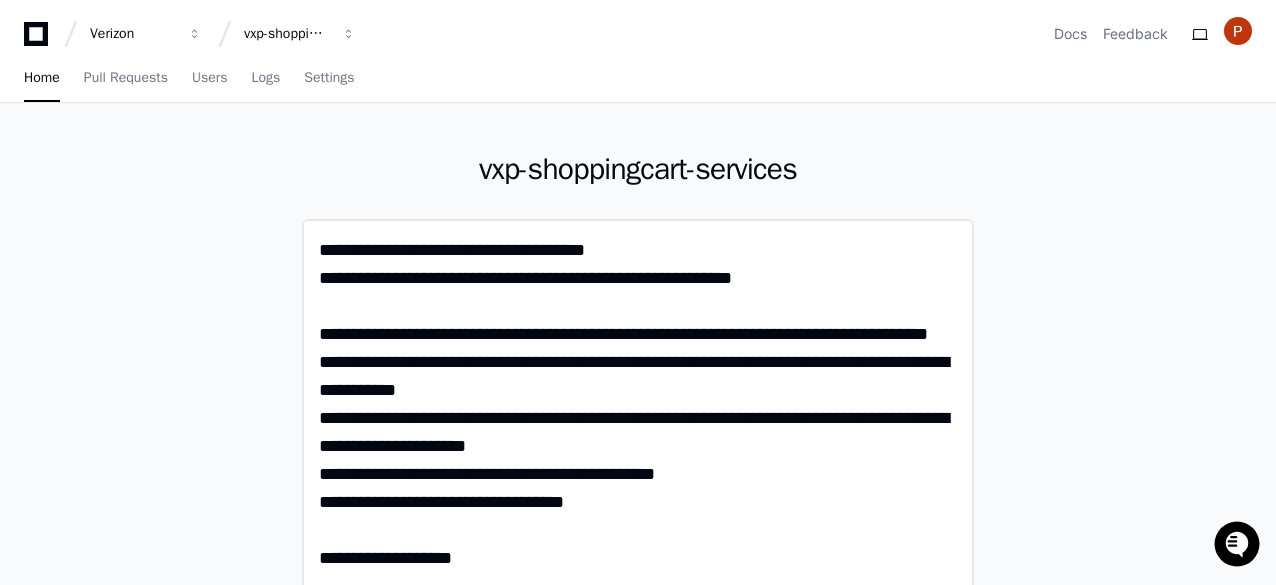 click 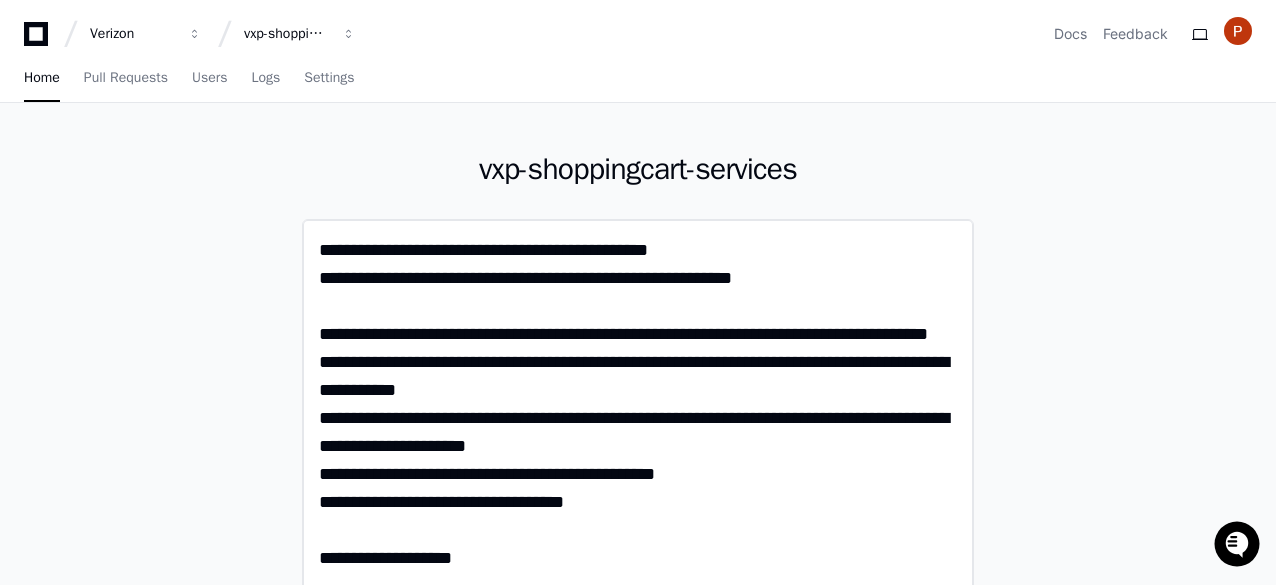 type on "**********" 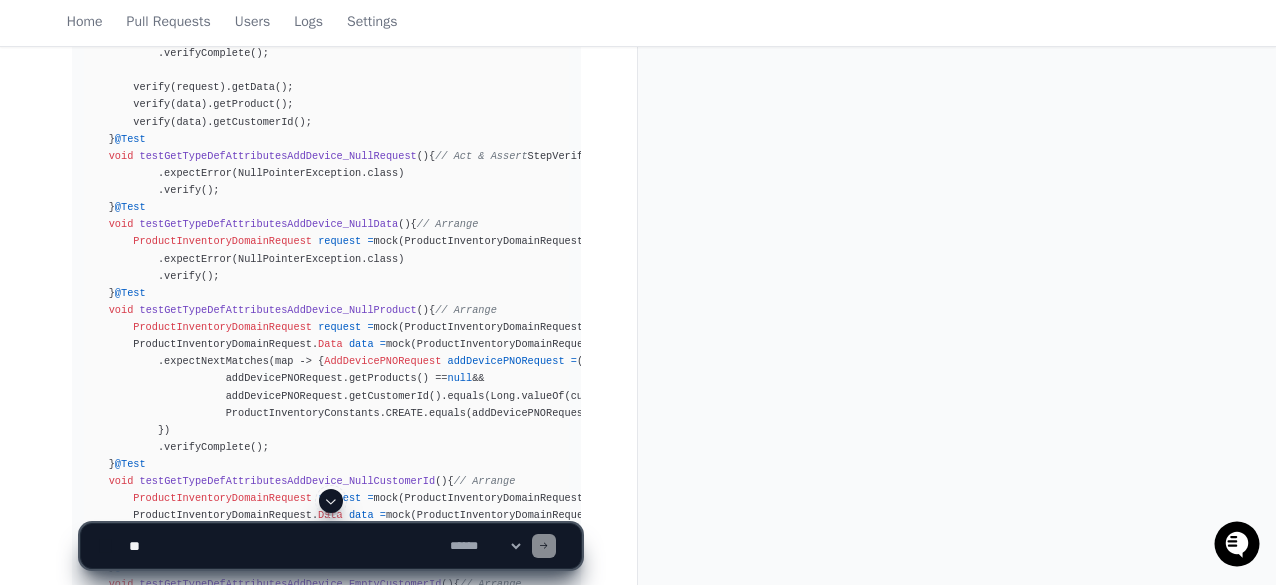 scroll, scrollTop: 1248, scrollLeft: 0, axis: vertical 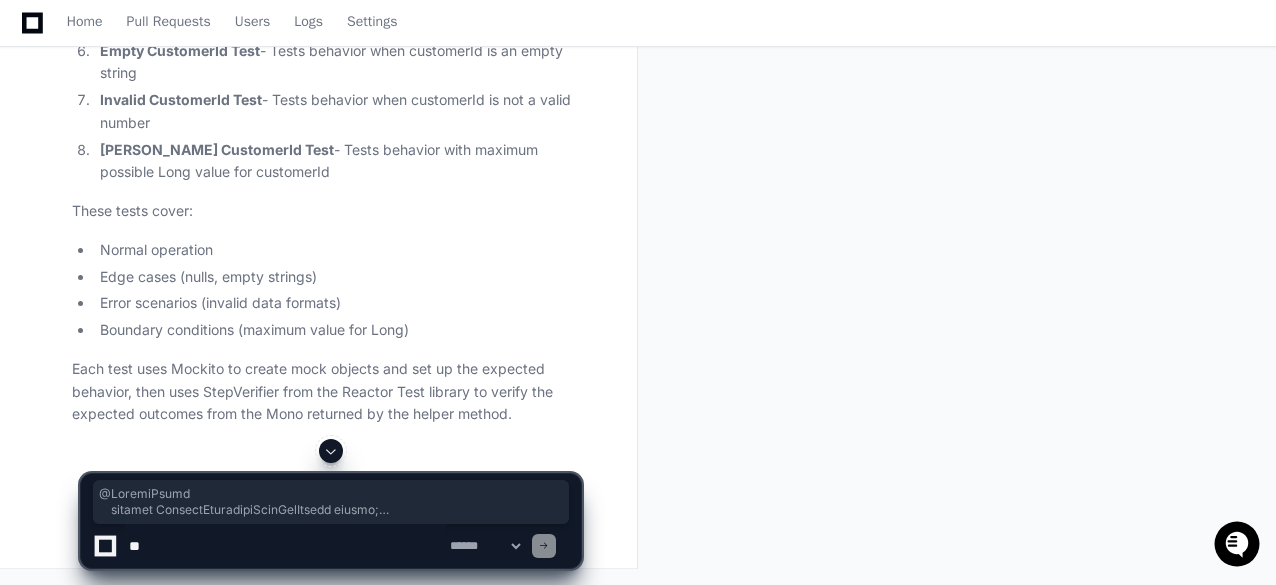 drag, startPoint x: 92, startPoint y: 246, endPoint x: 254, endPoint y: 255, distance: 162.2498 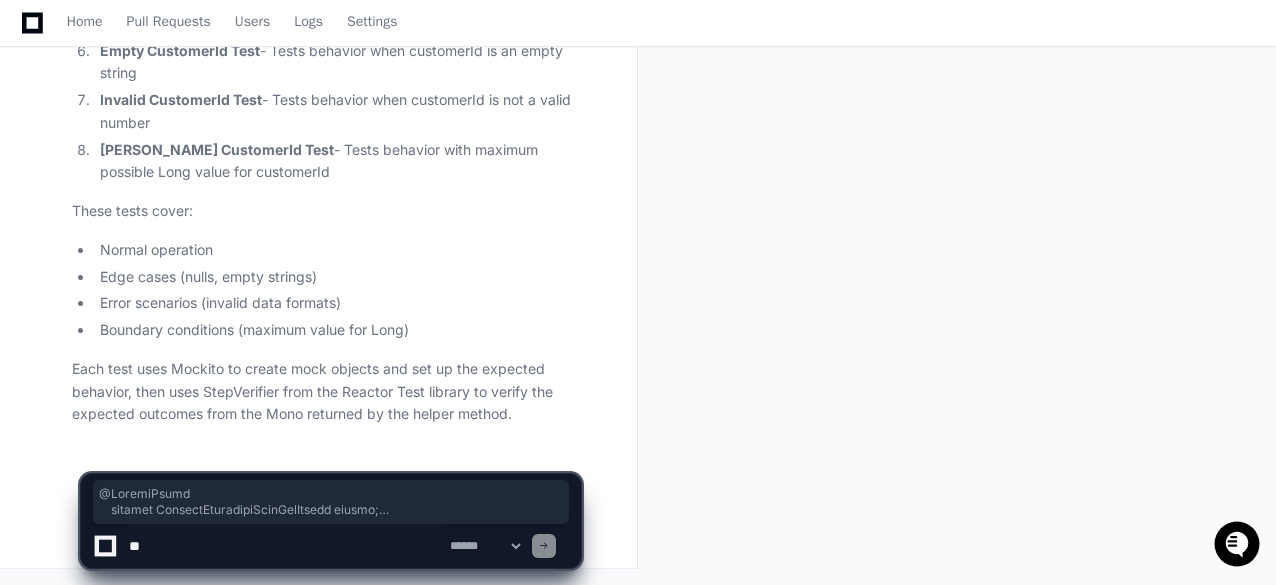scroll, scrollTop: 4532, scrollLeft: 0, axis: vertical 